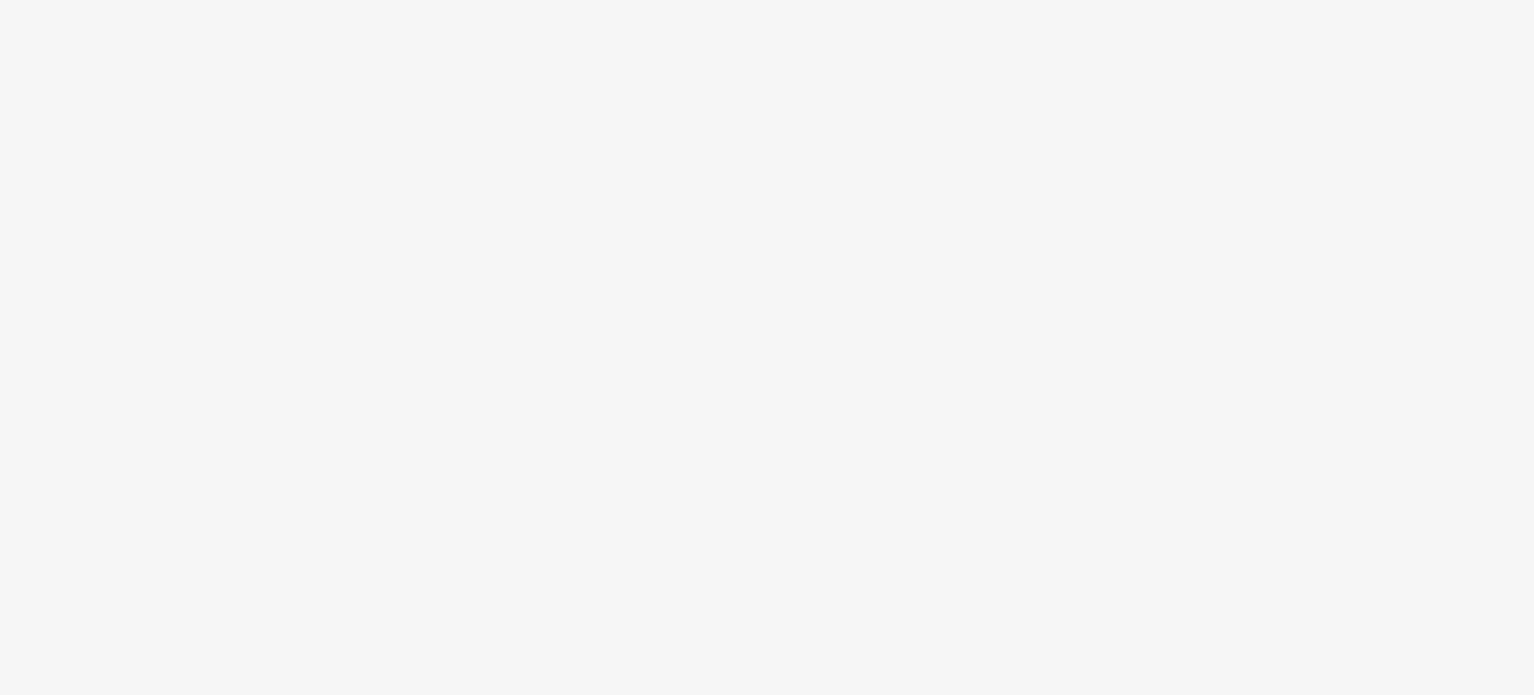 scroll, scrollTop: 0, scrollLeft: 0, axis: both 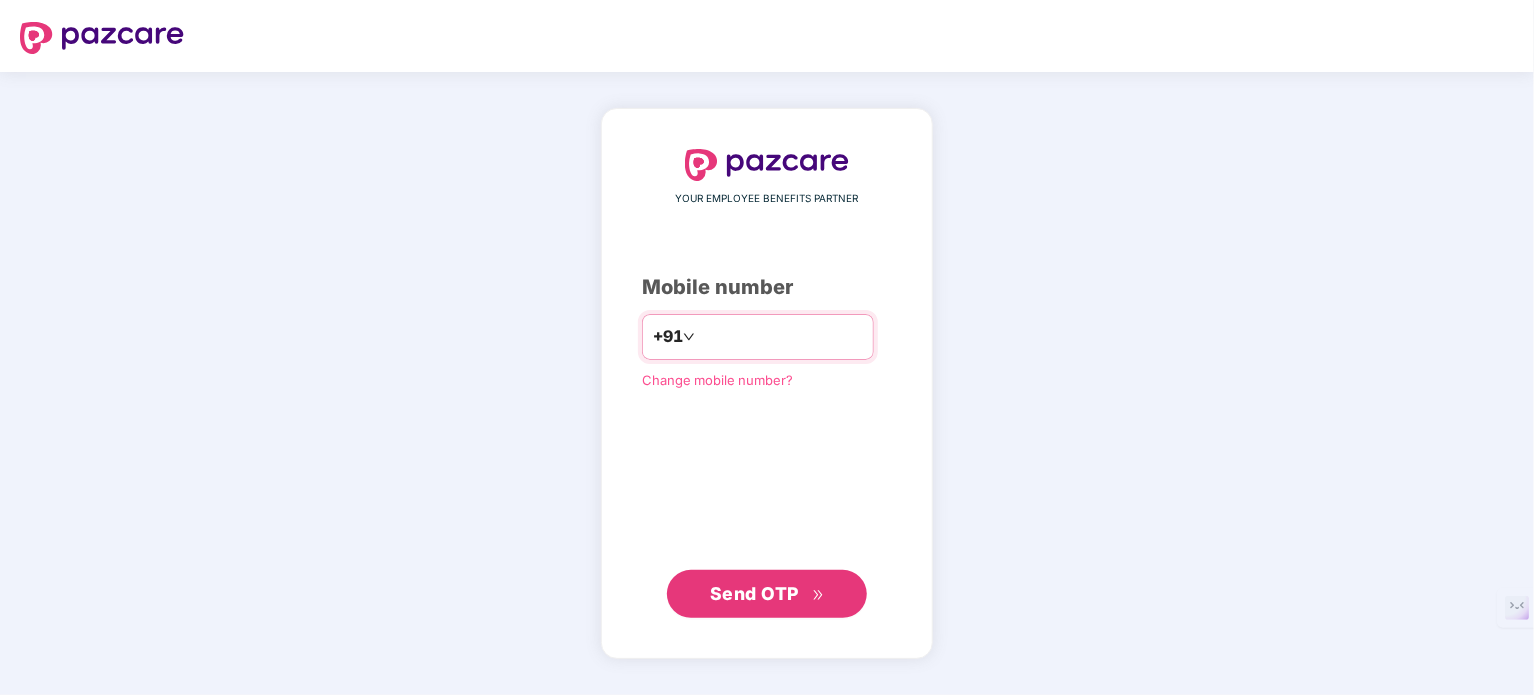 click at bounding box center (781, 337) 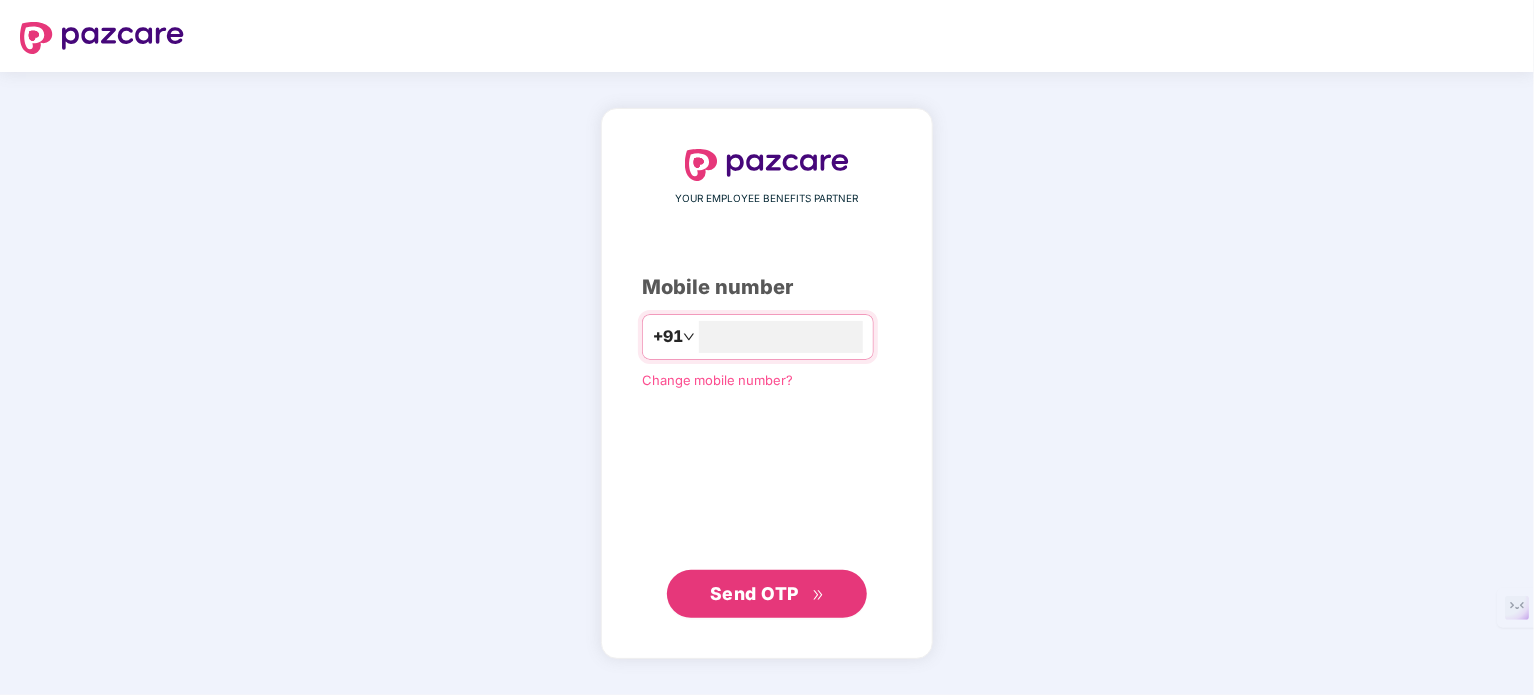 type on "**********" 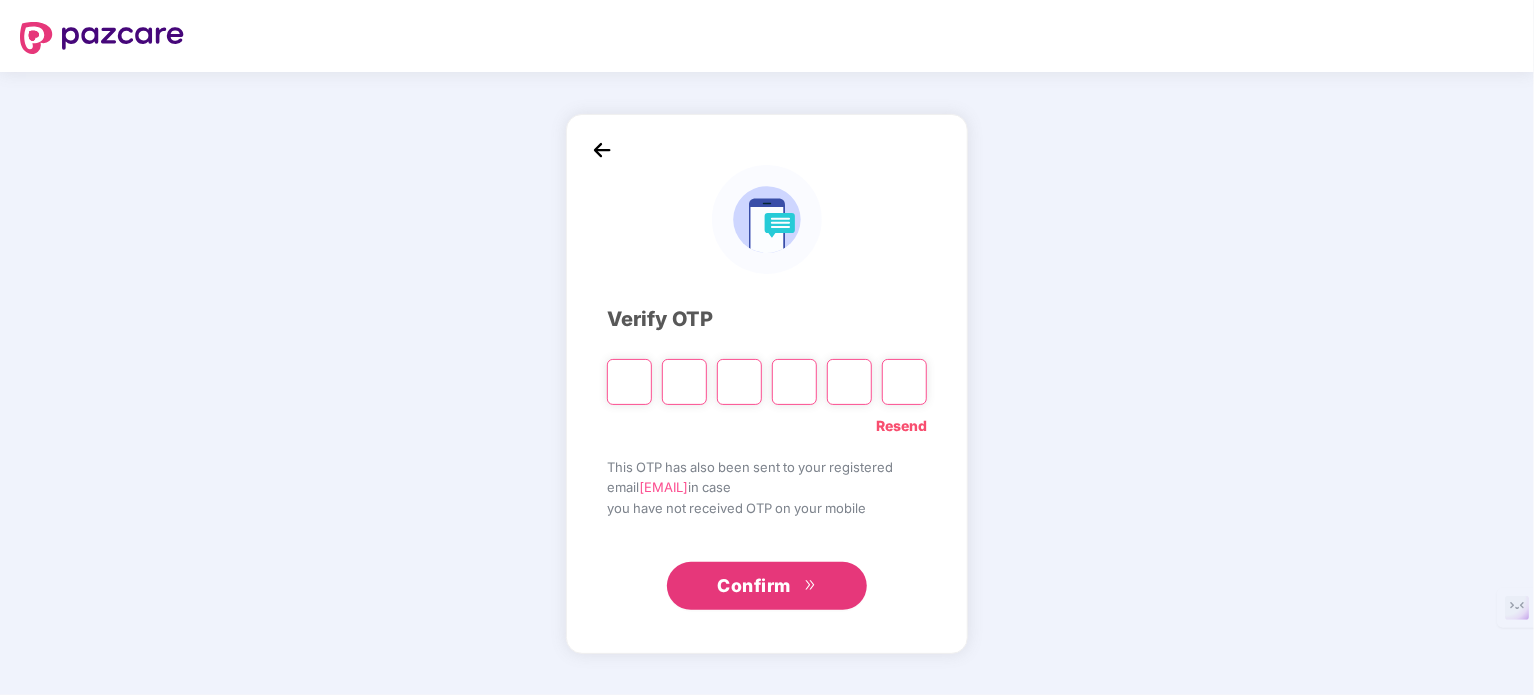 type on "*" 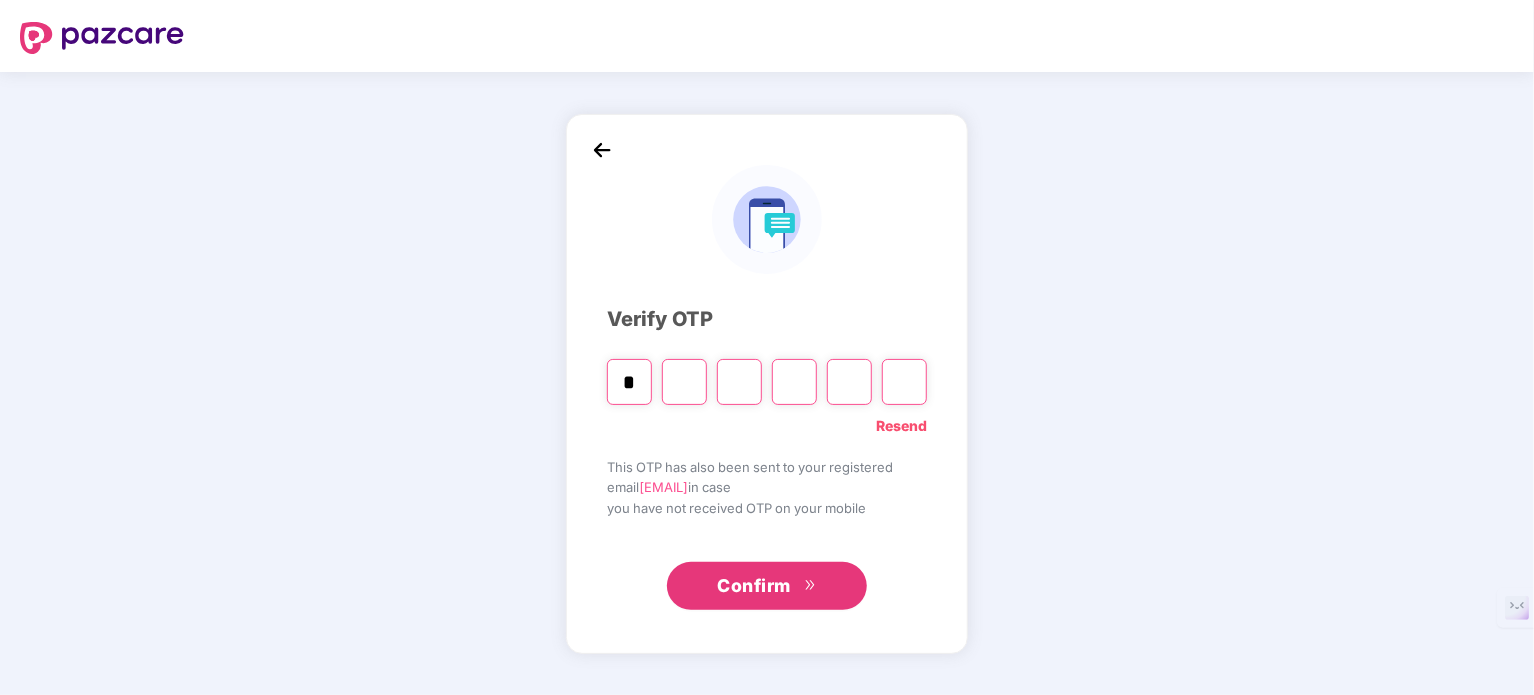type on "*" 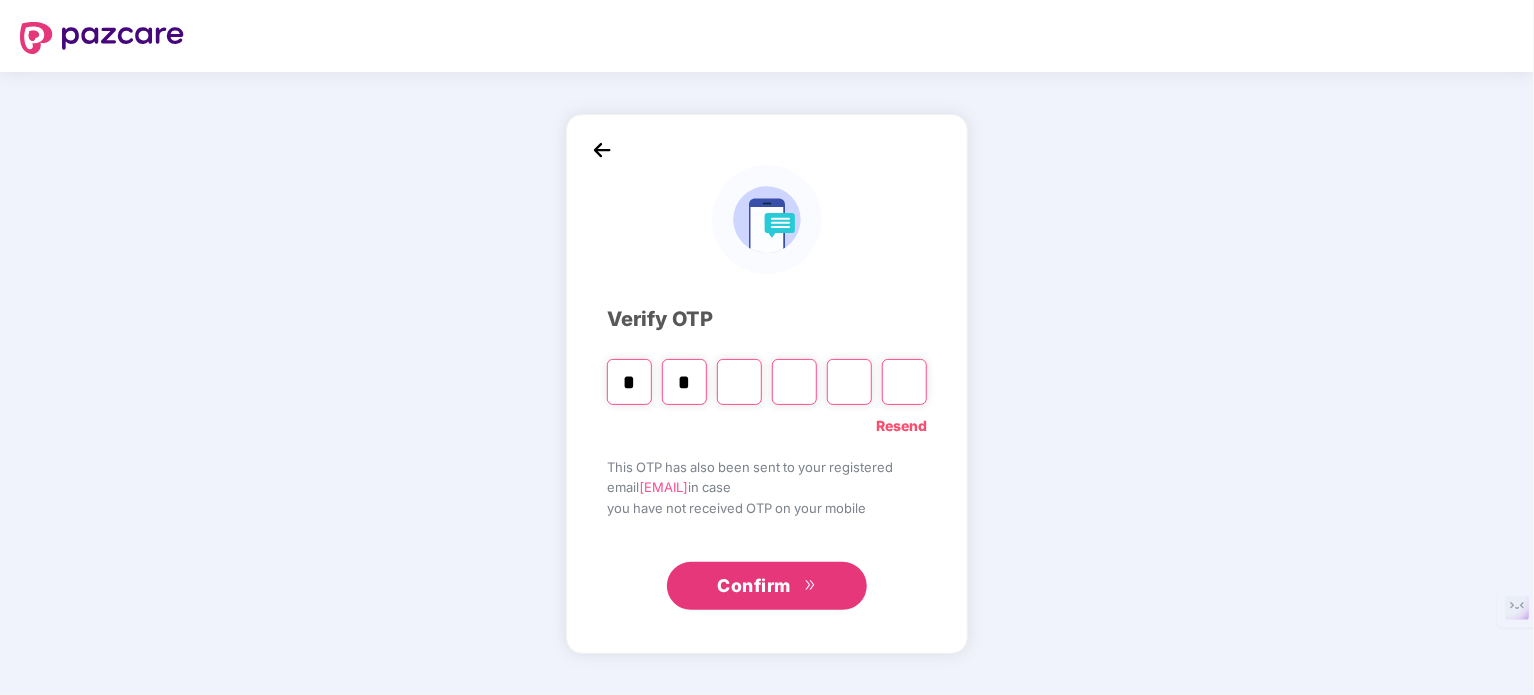 type on "*" 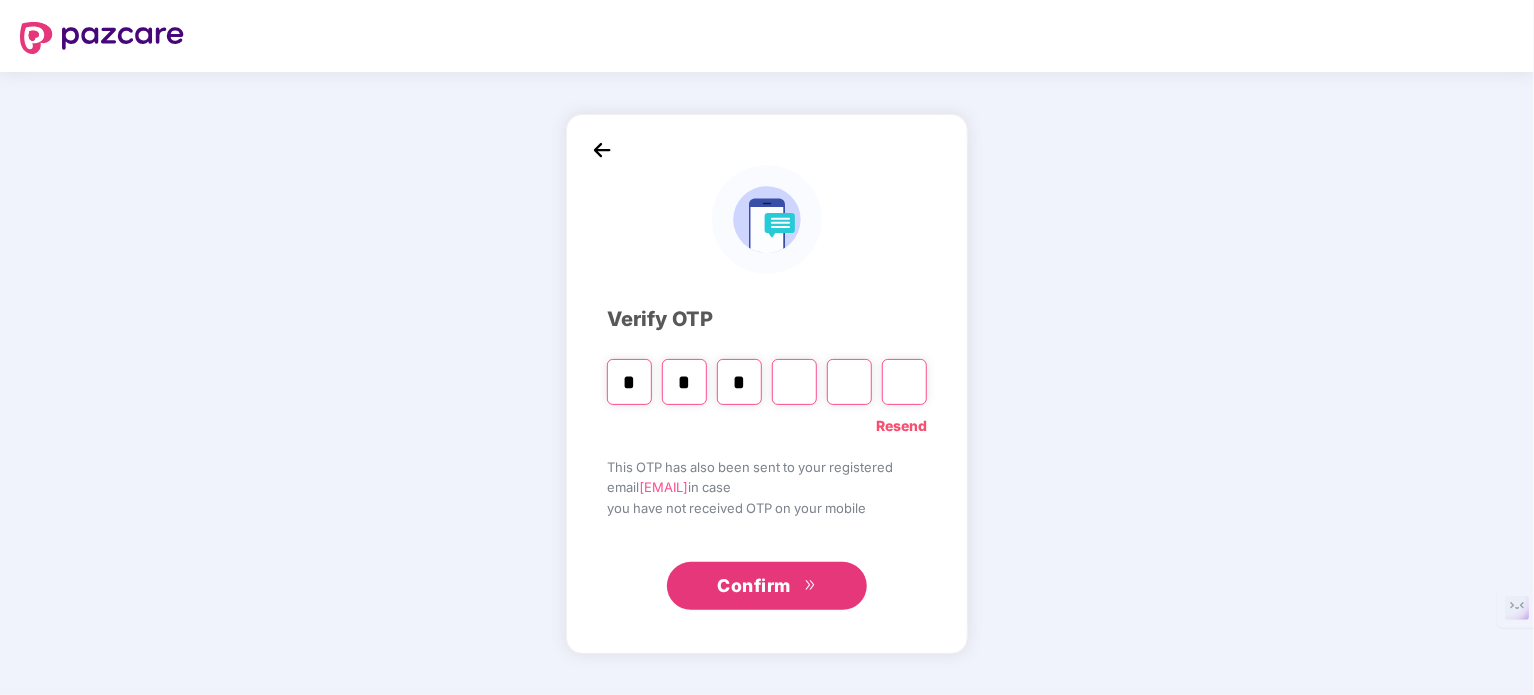 type on "*" 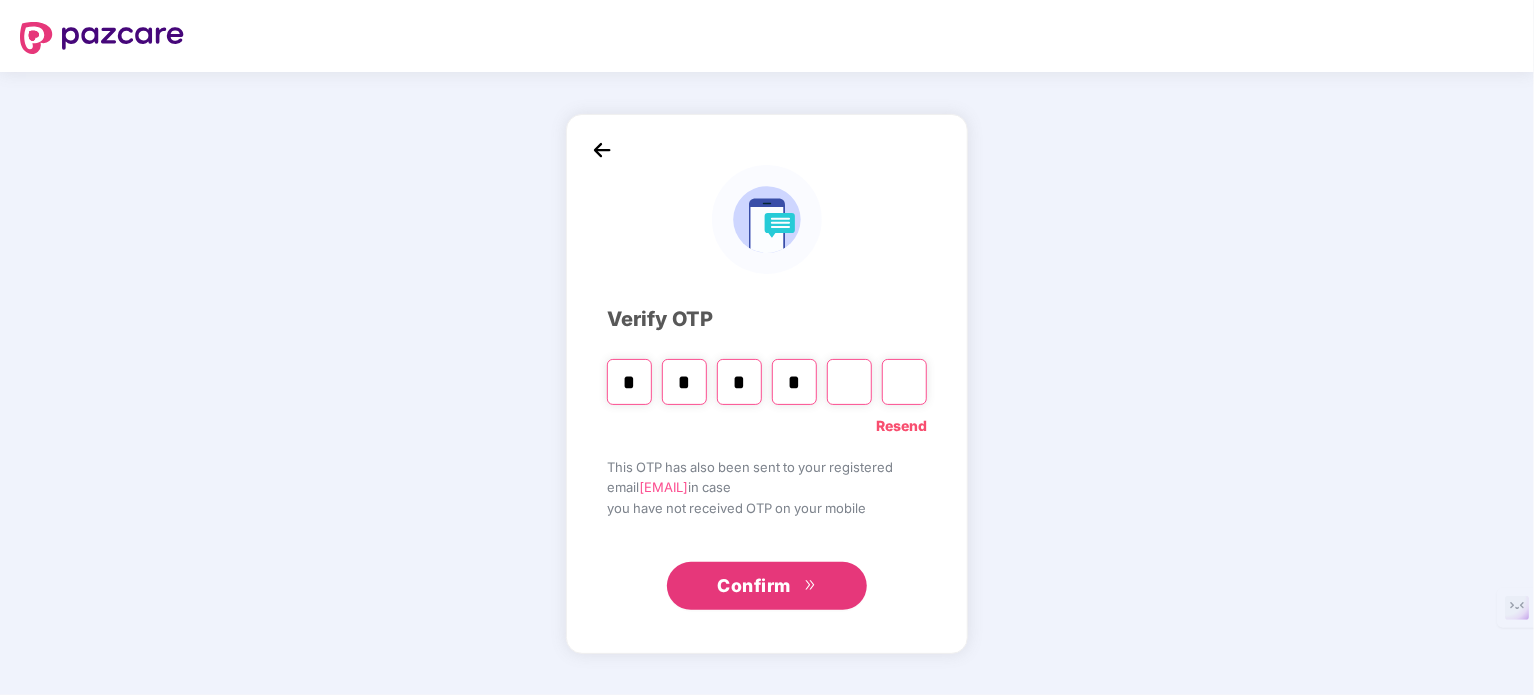 type on "*" 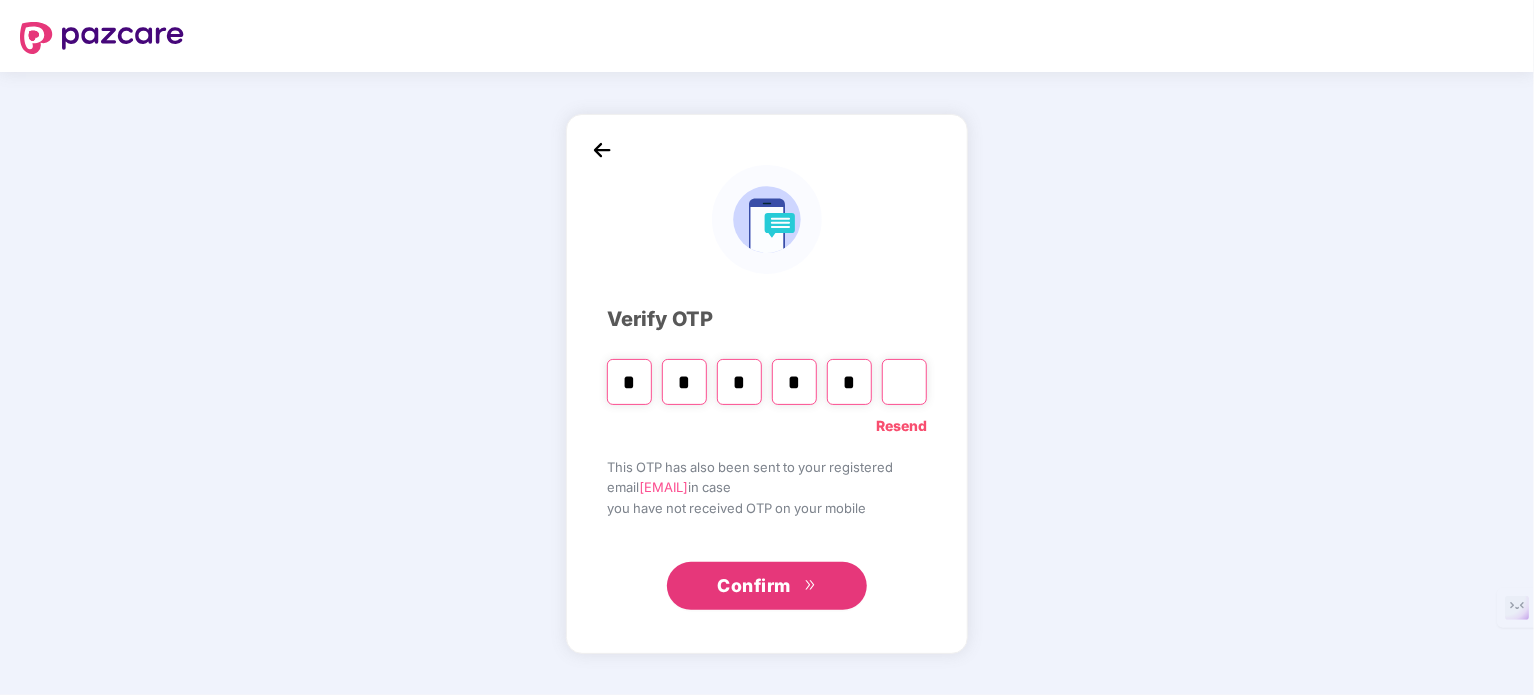 type on "*" 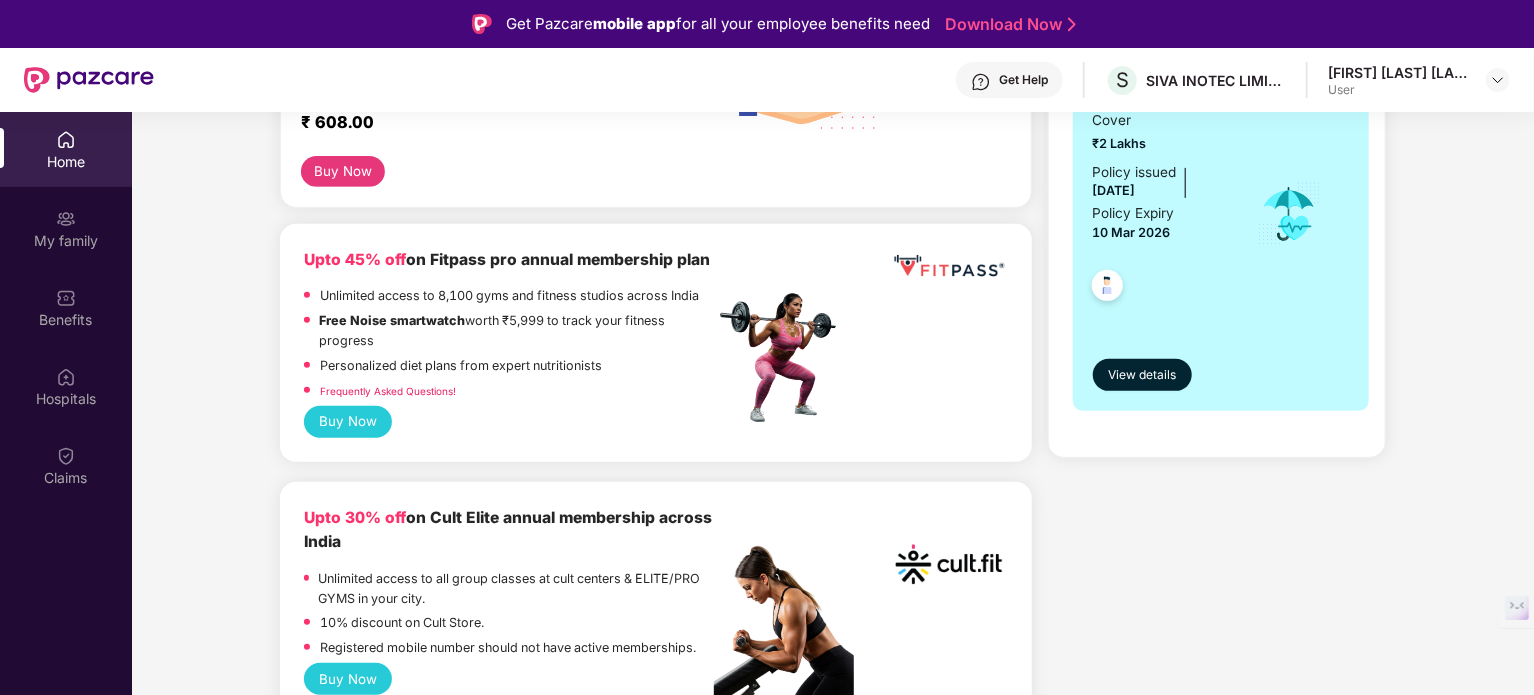 scroll, scrollTop: 500, scrollLeft: 0, axis: vertical 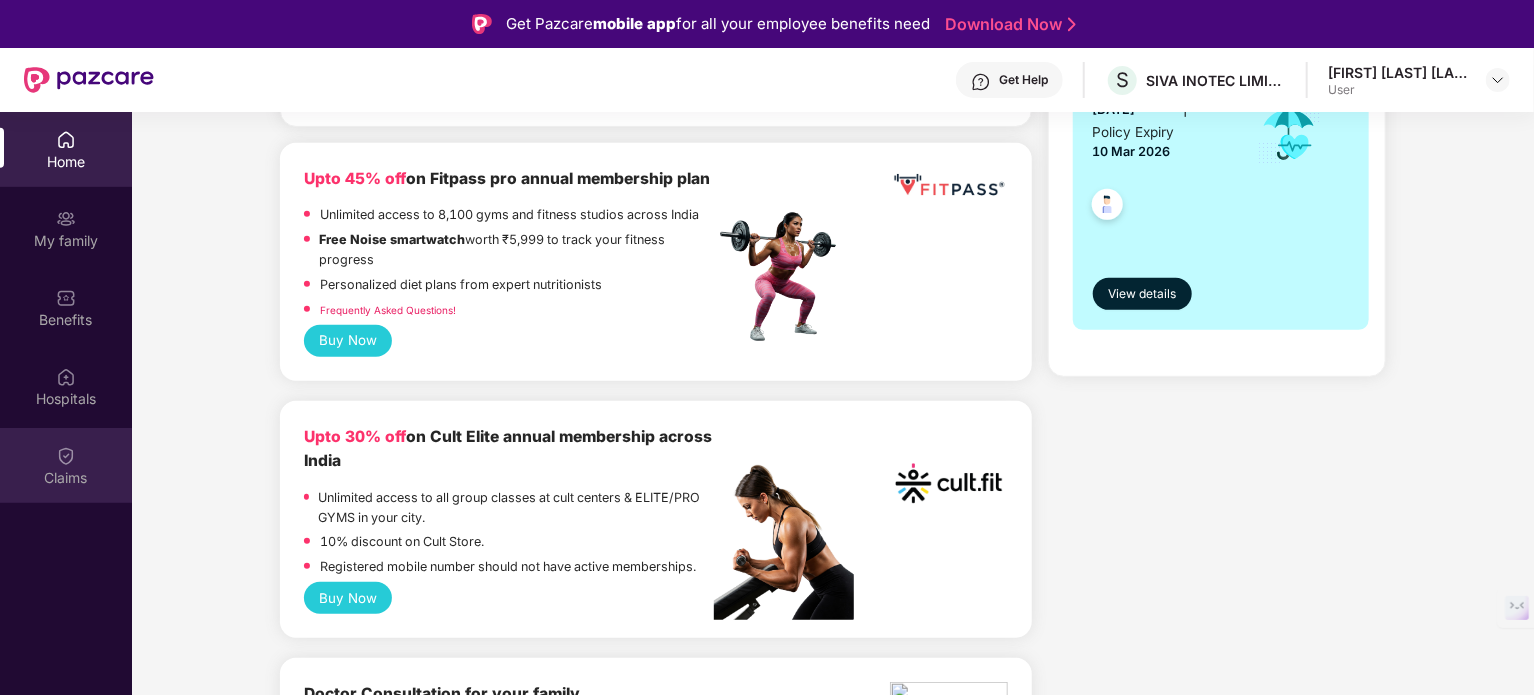 click at bounding box center [66, 456] 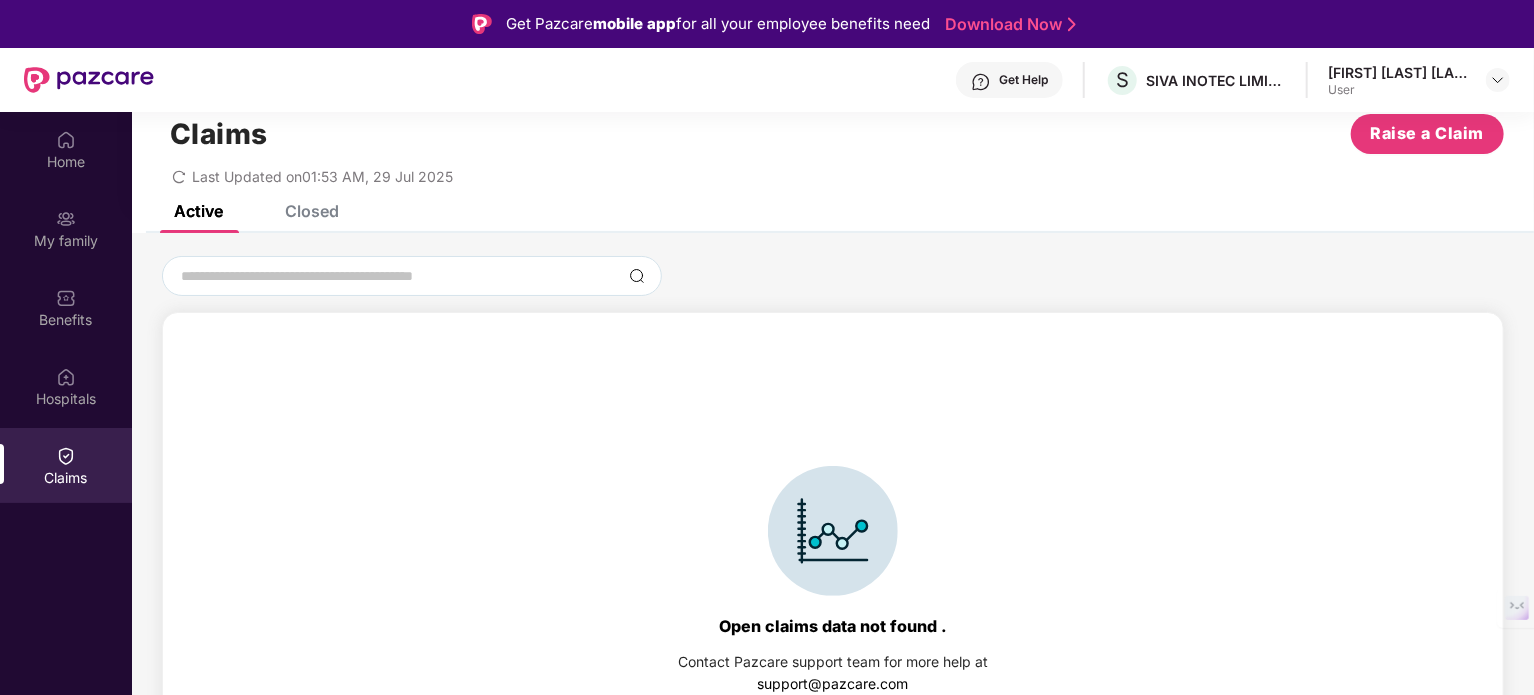 scroll, scrollTop: 0, scrollLeft: 0, axis: both 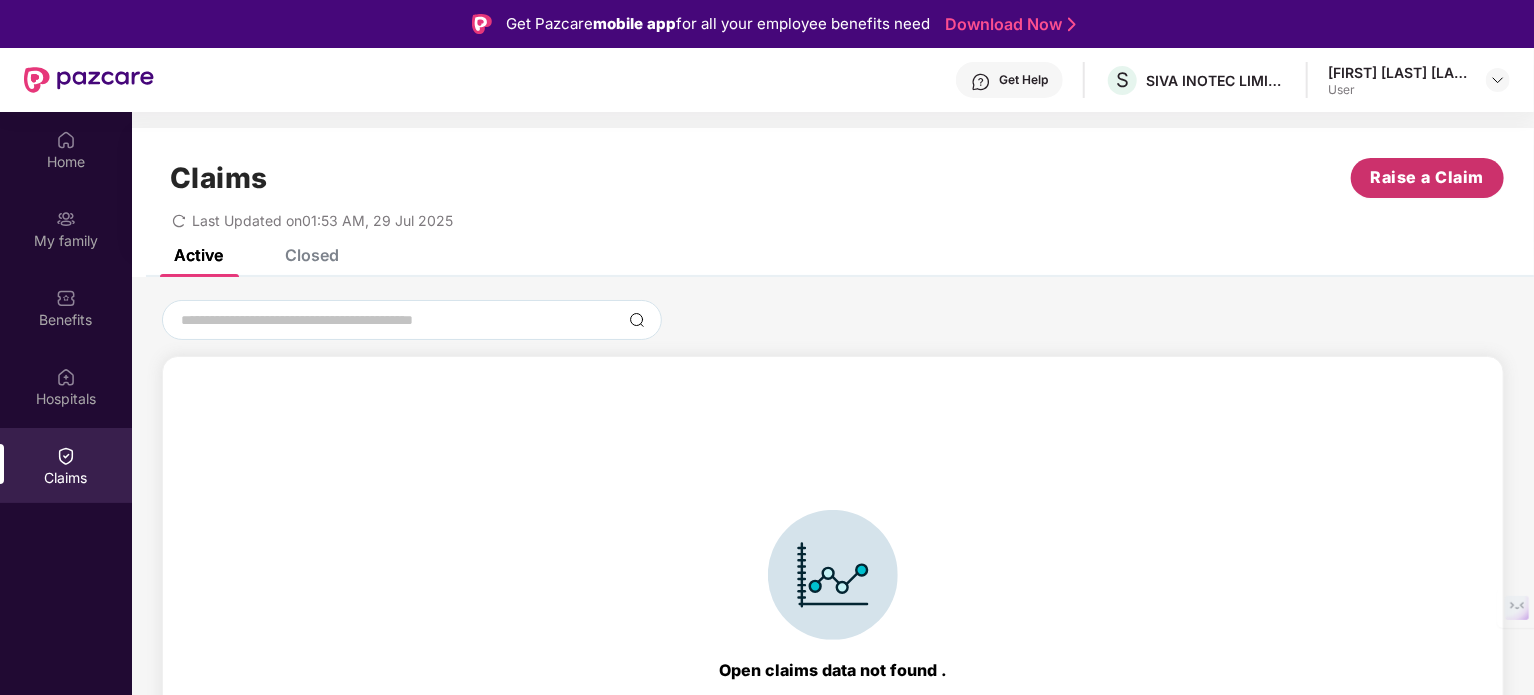 click on "Raise a Claim" at bounding box center [1428, 177] 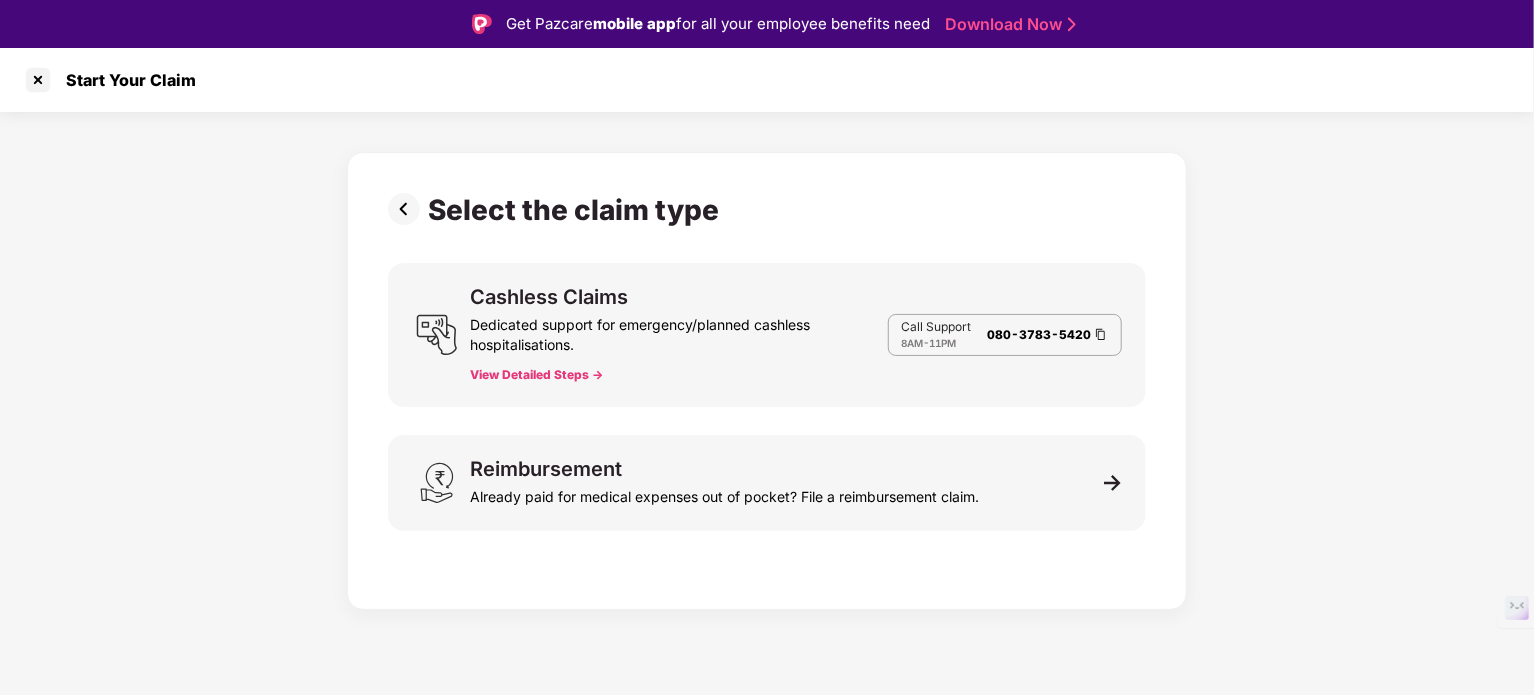 click on "View Detailed Steps ->" at bounding box center [536, 375] 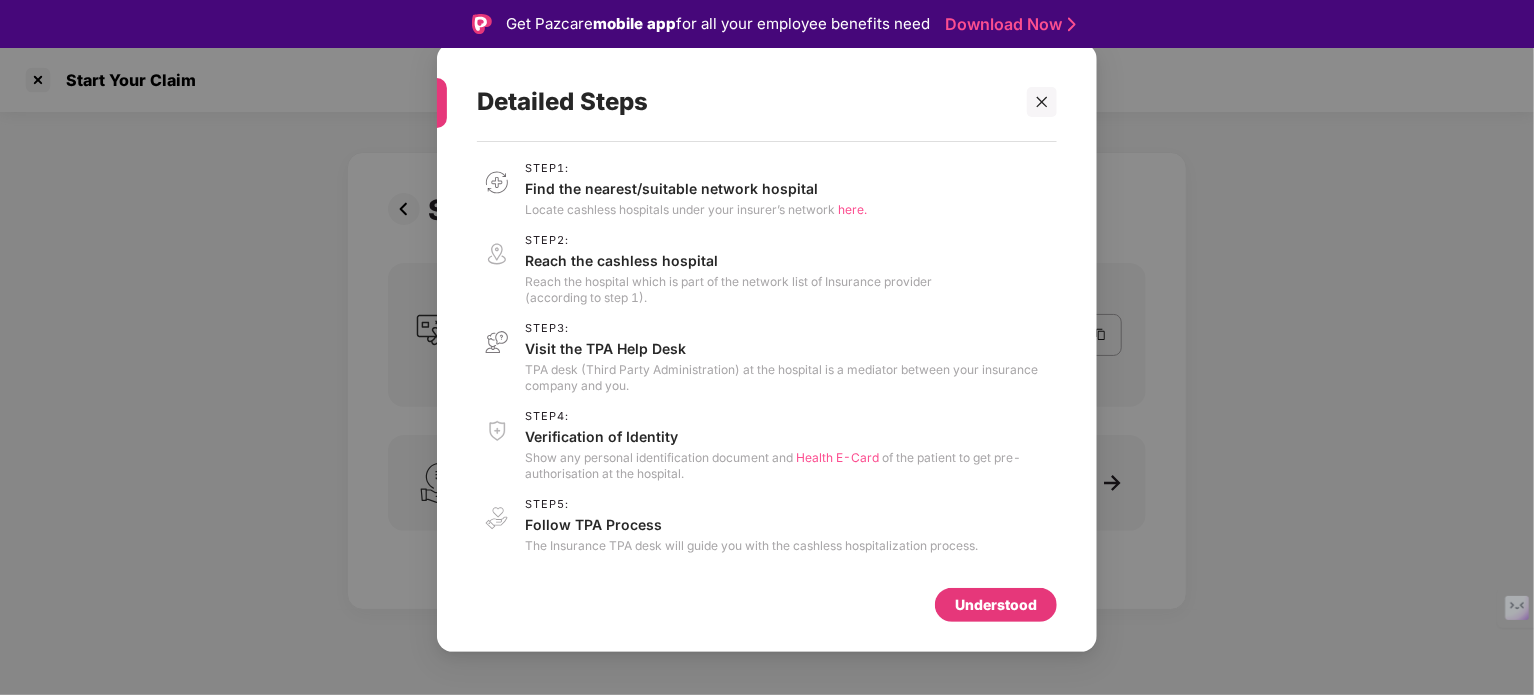 click on "Follow TPA Process" at bounding box center [751, 524] 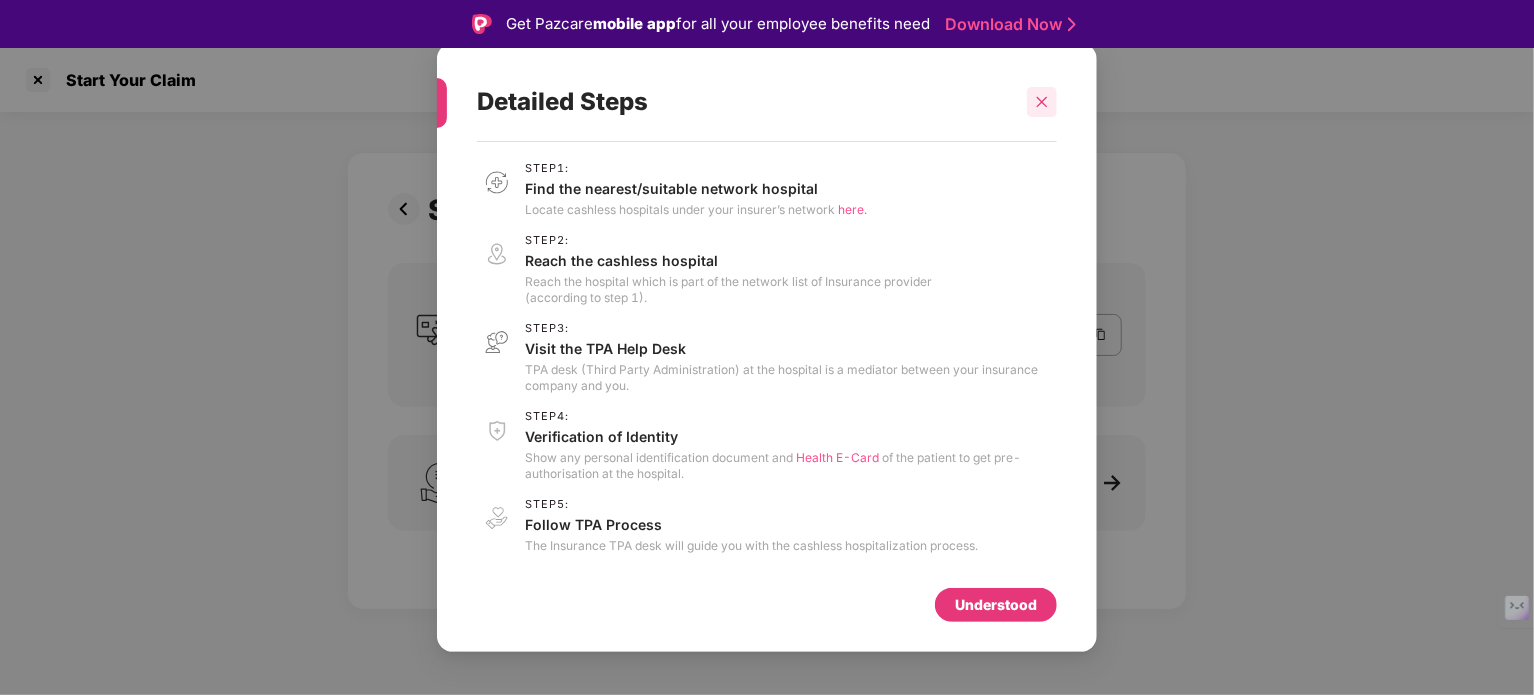 click 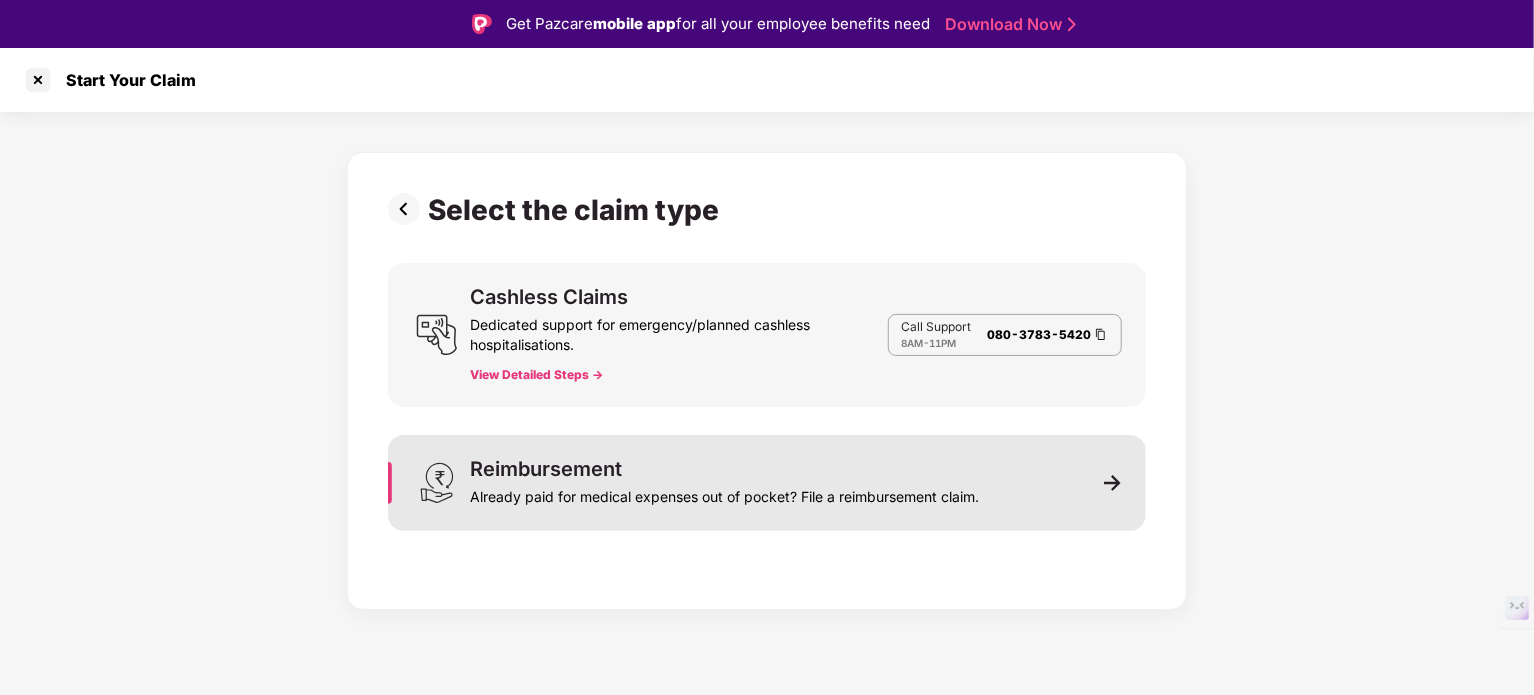 click on "Already paid for medical expenses out of pocket? File a reimbursement claim." at bounding box center [724, 493] 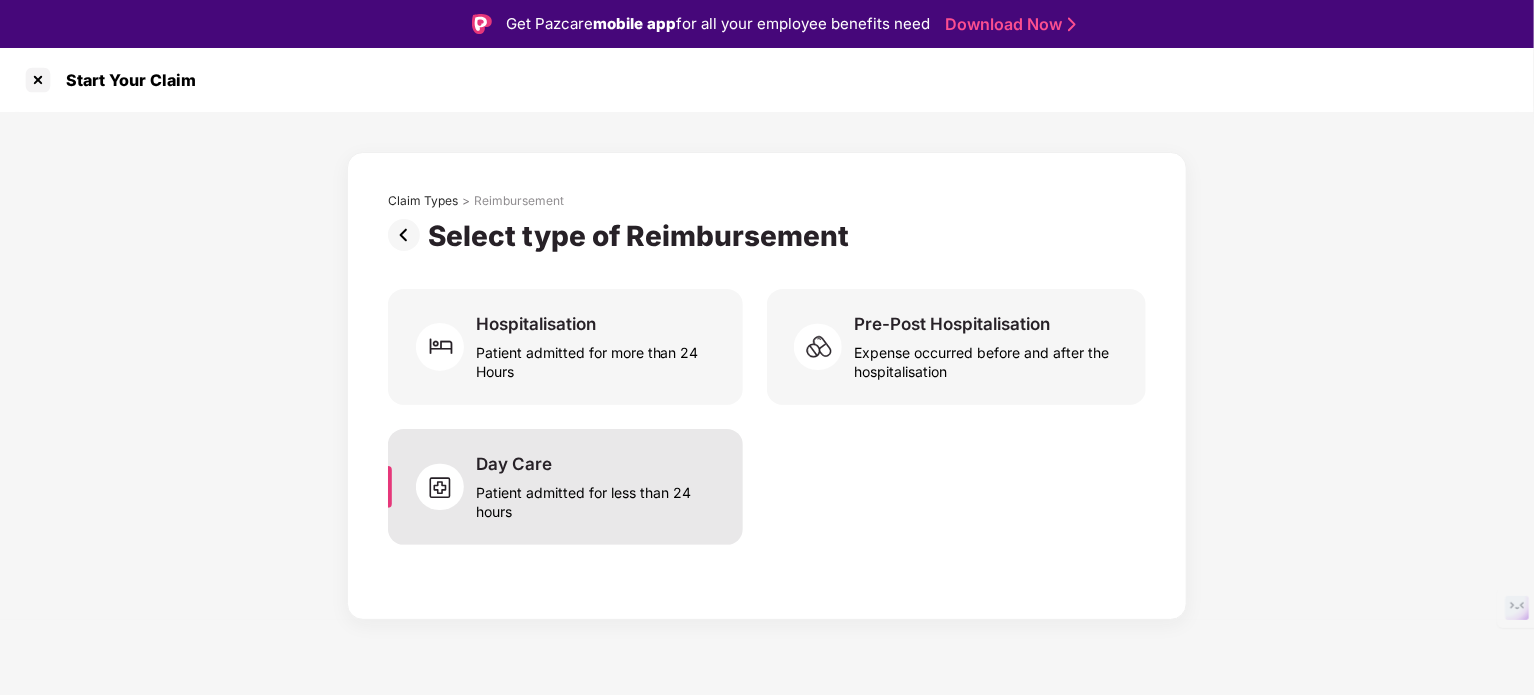 click on "Patient admitted for less than 24 hours" at bounding box center [597, 498] 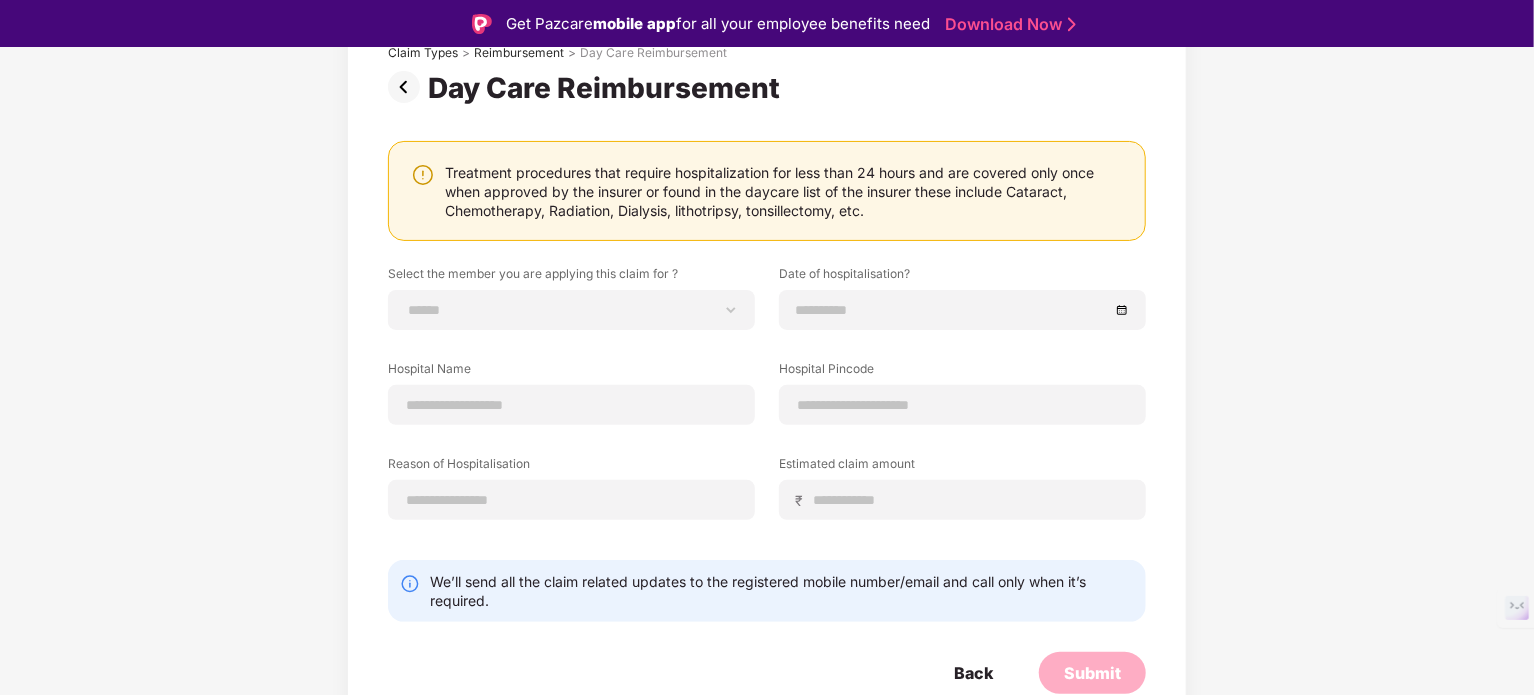 scroll, scrollTop: 0, scrollLeft: 0, axis: both 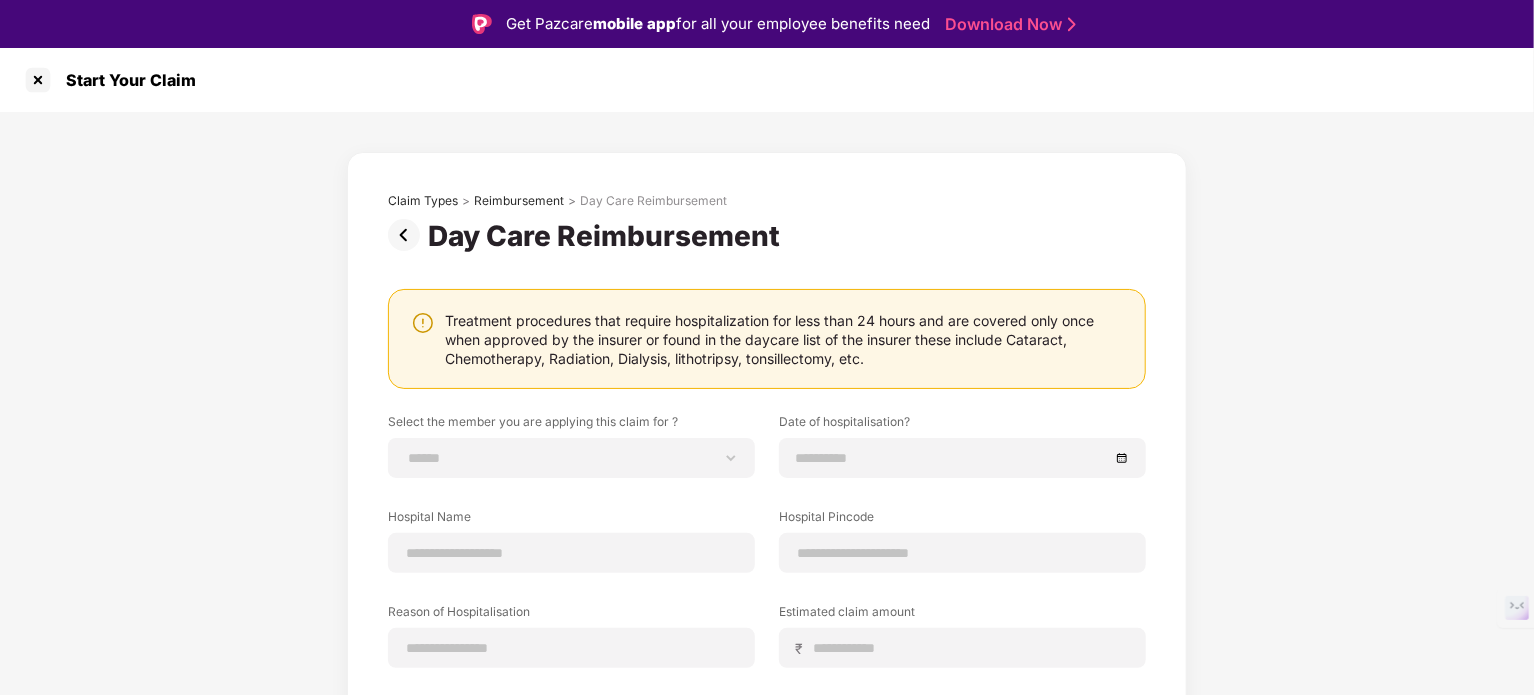 click at bounding box center [408, 235] 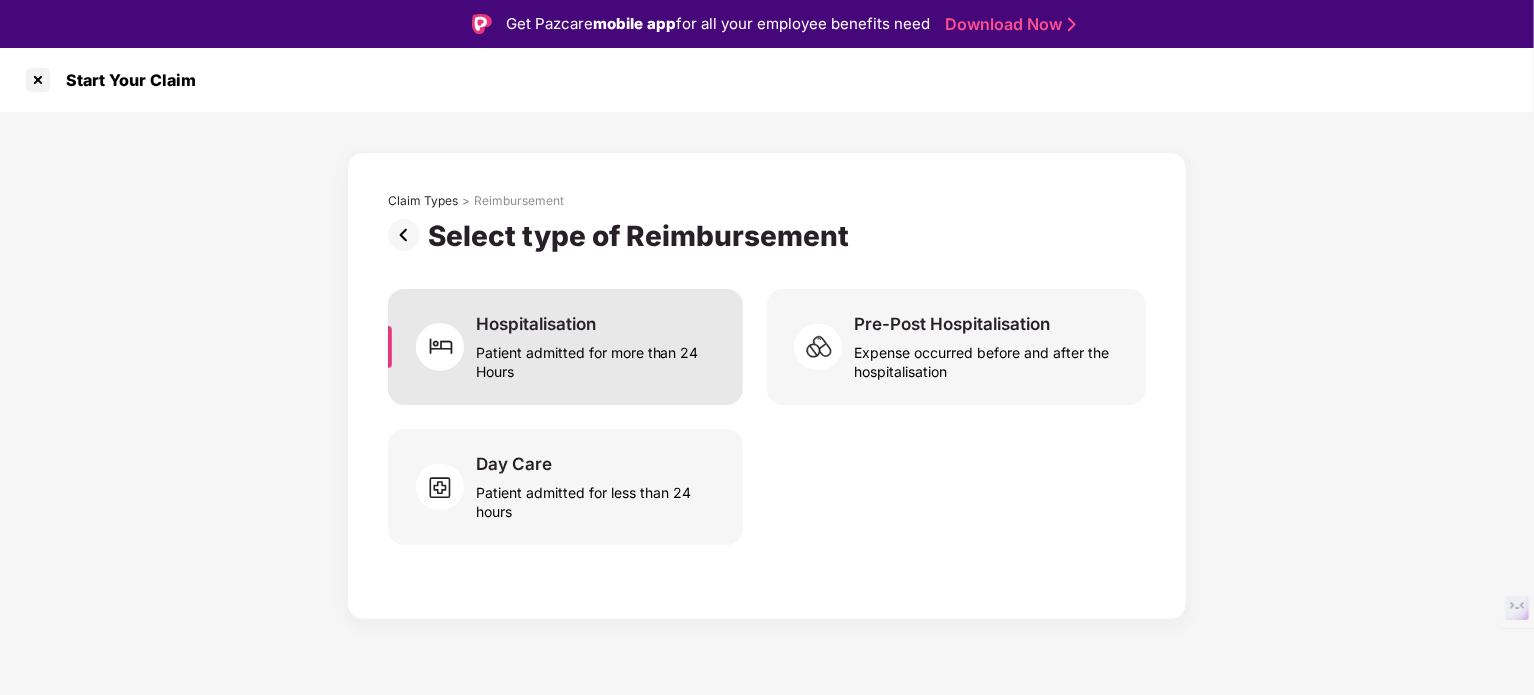 click on "Patient admitted for more than 24 Hours" at bounding box center [597, 358] 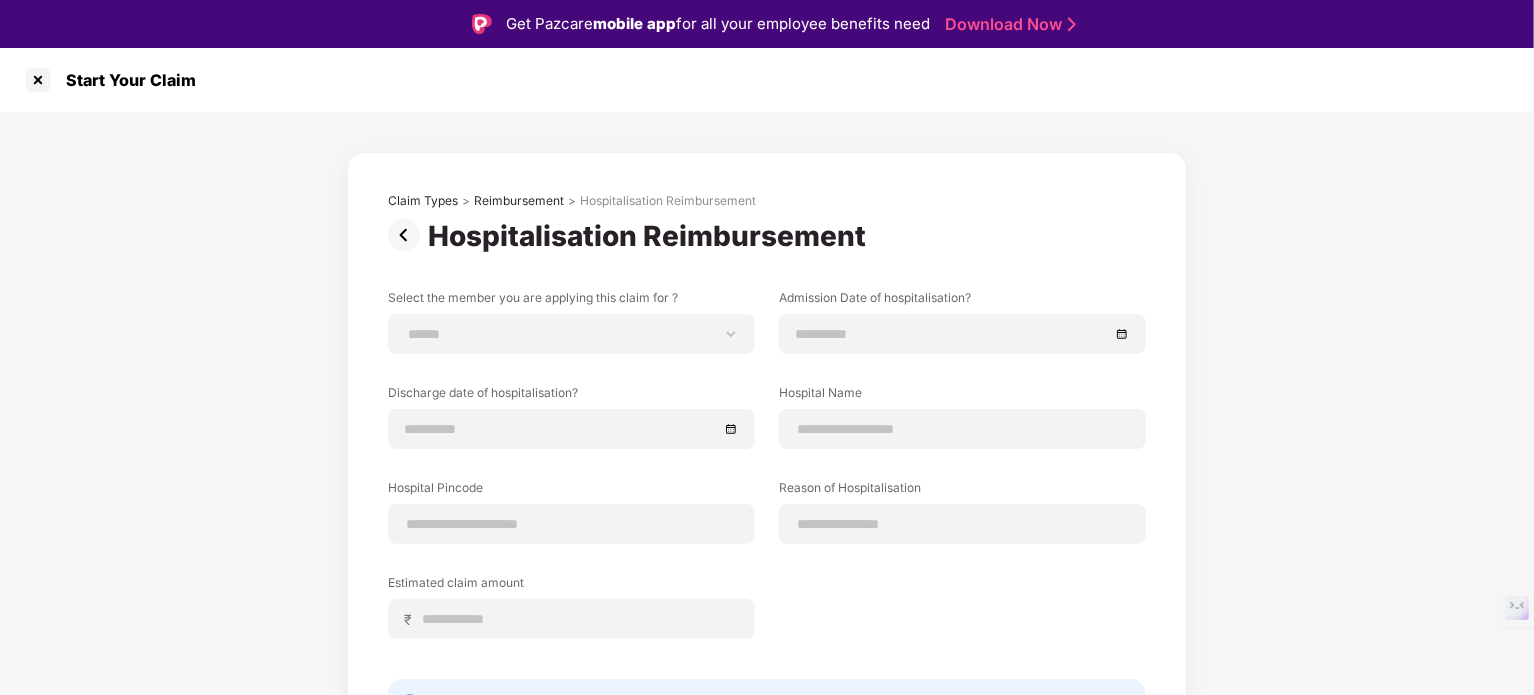 click at bounding box center [408, 235] 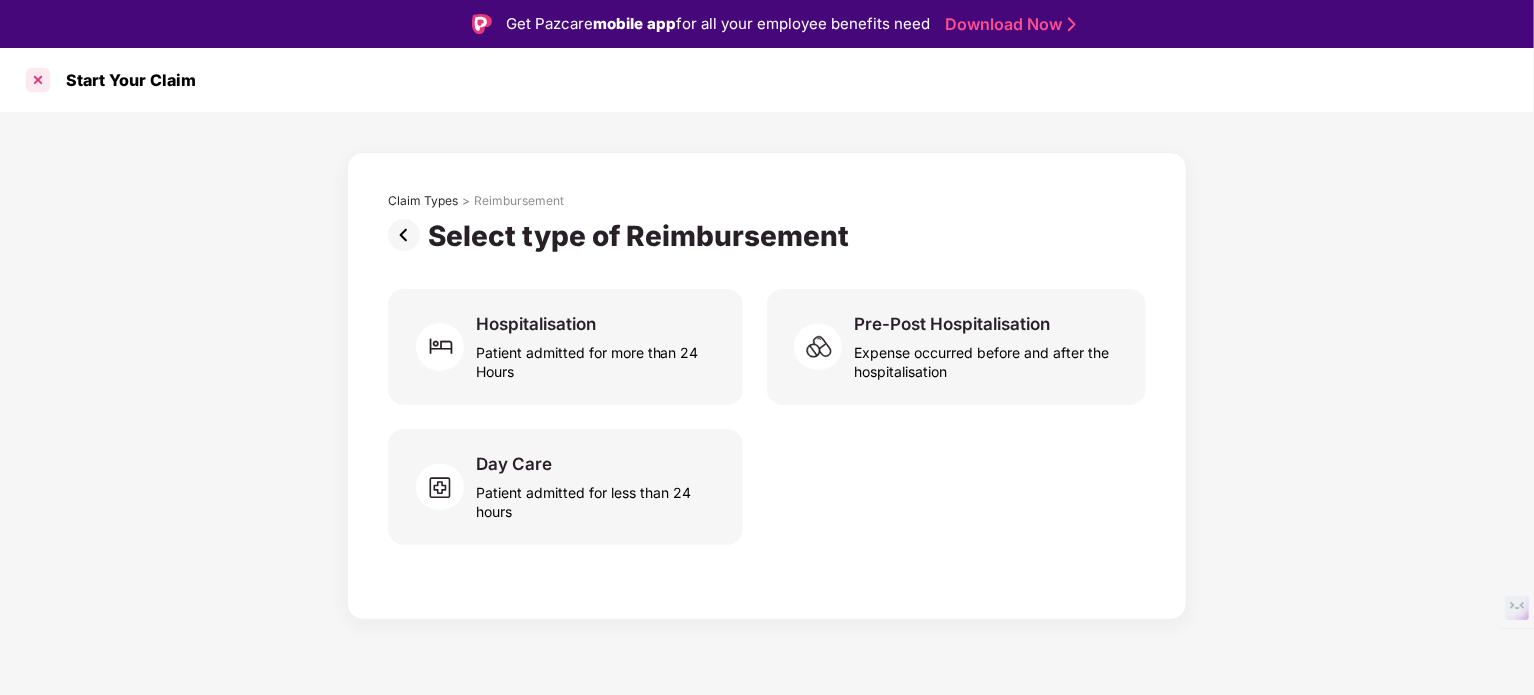 click at bounding box center [38, 80] 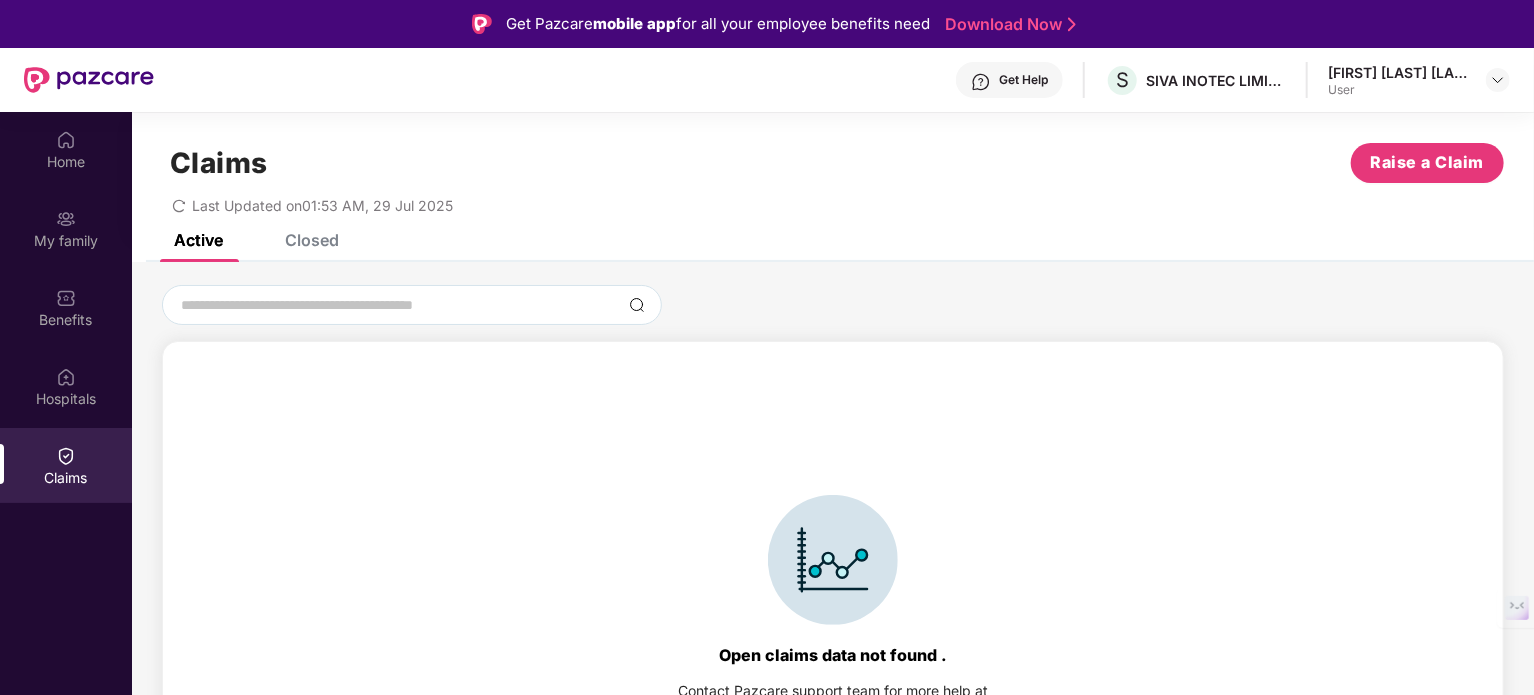scroll, scrollTop: 0, scrollLeft: 0, axis: both 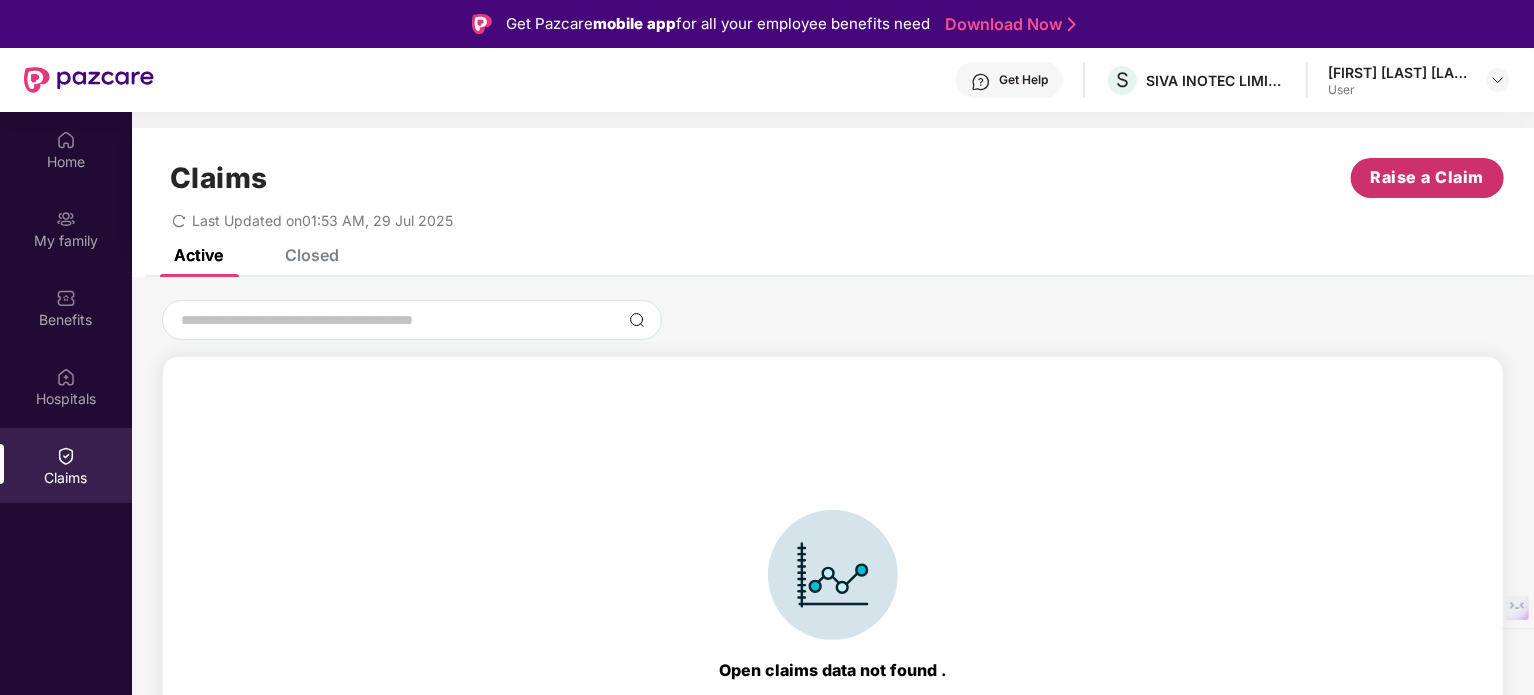 click on "Raise a Claim" at bounding box center (1428, 177) 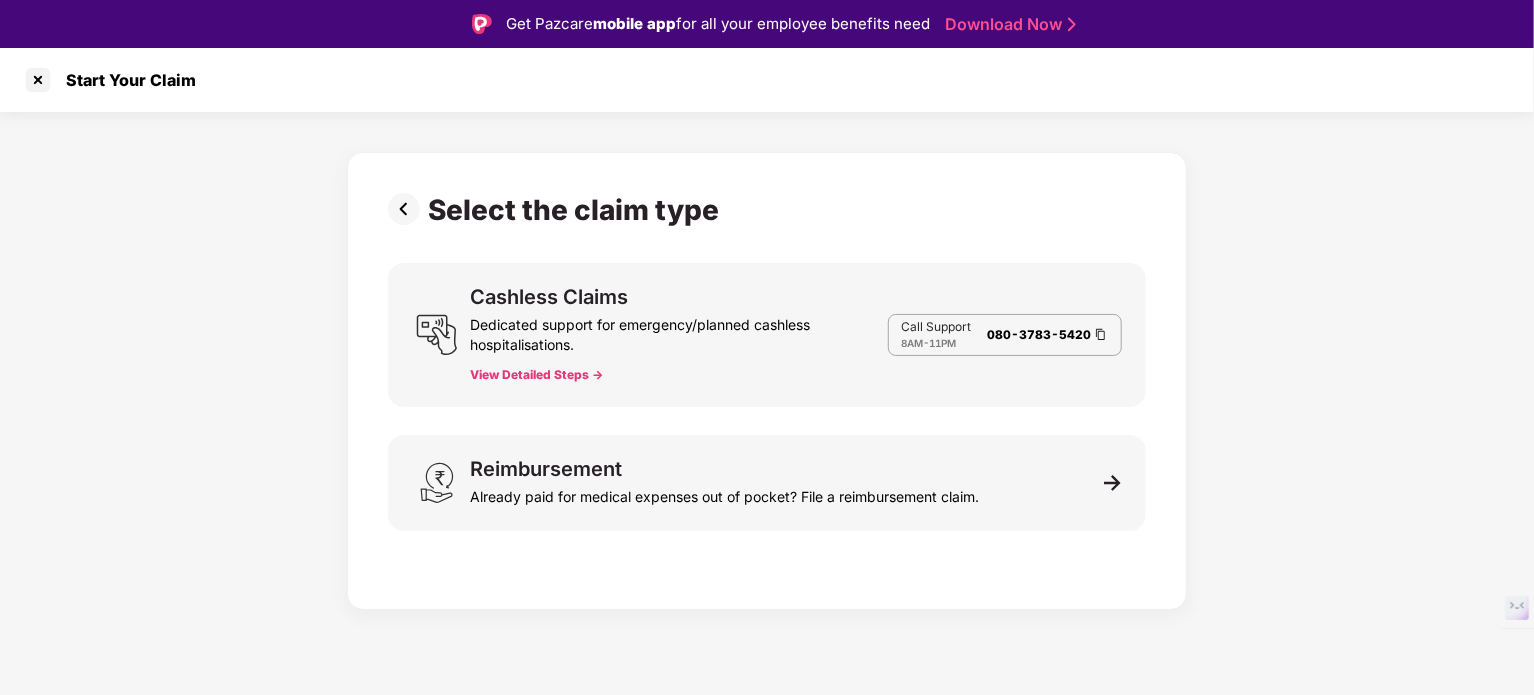 click on "View Detailed Steps ->" at bounding box center (536, 375) 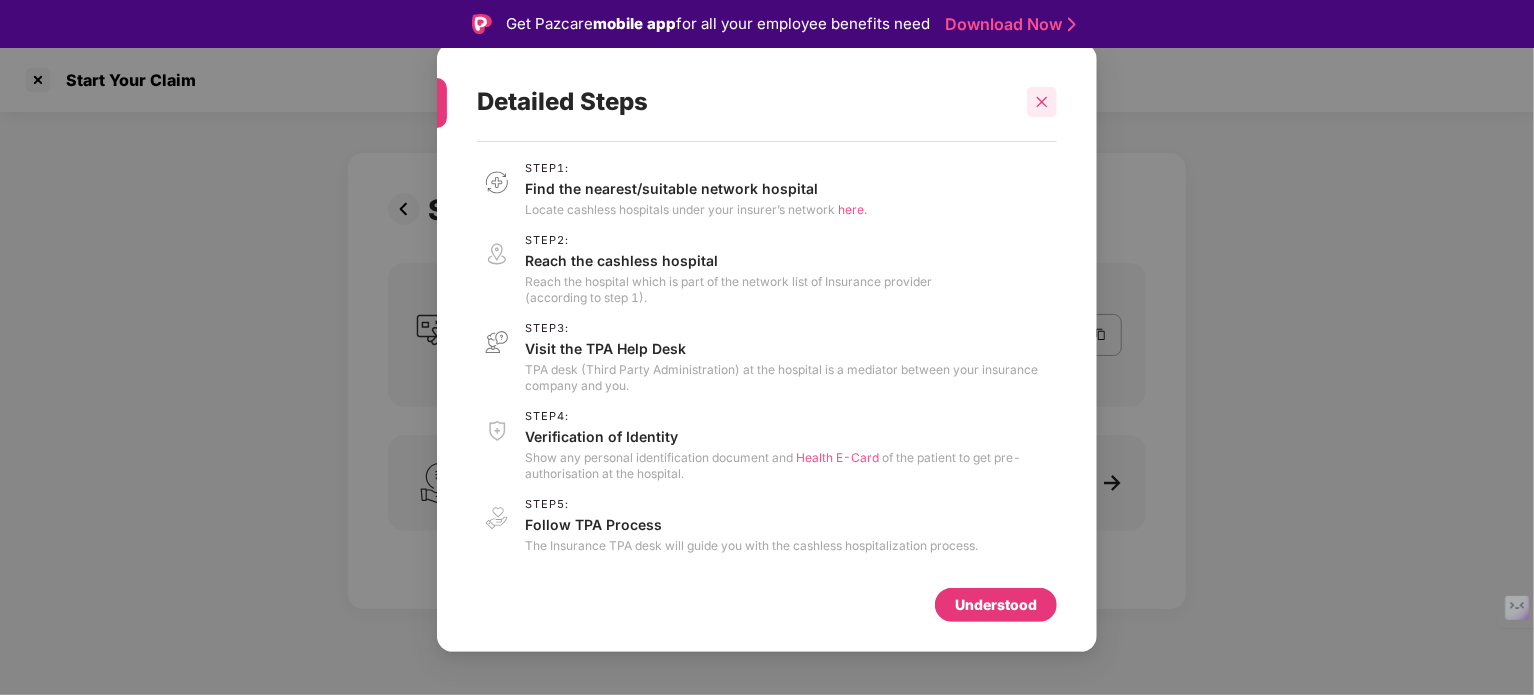 click 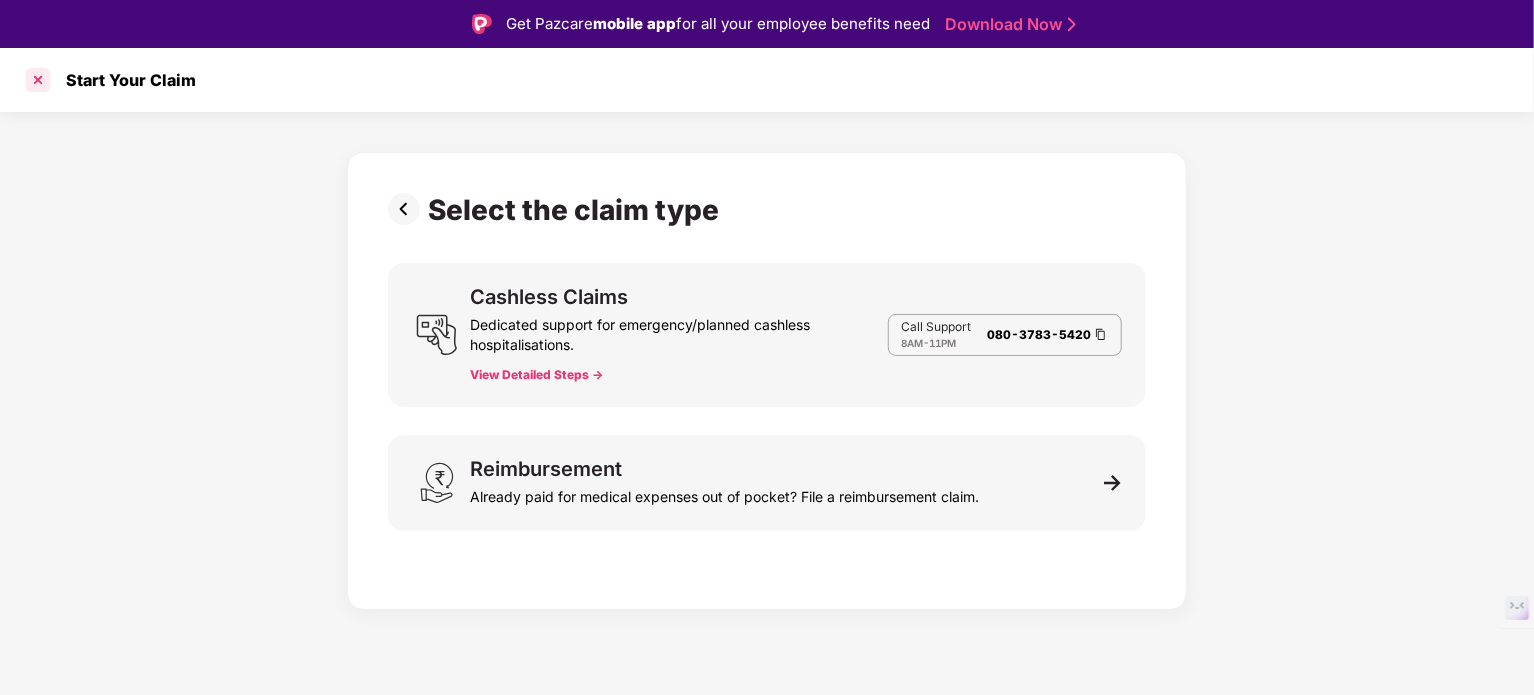 click at bounding box center [38, 80] 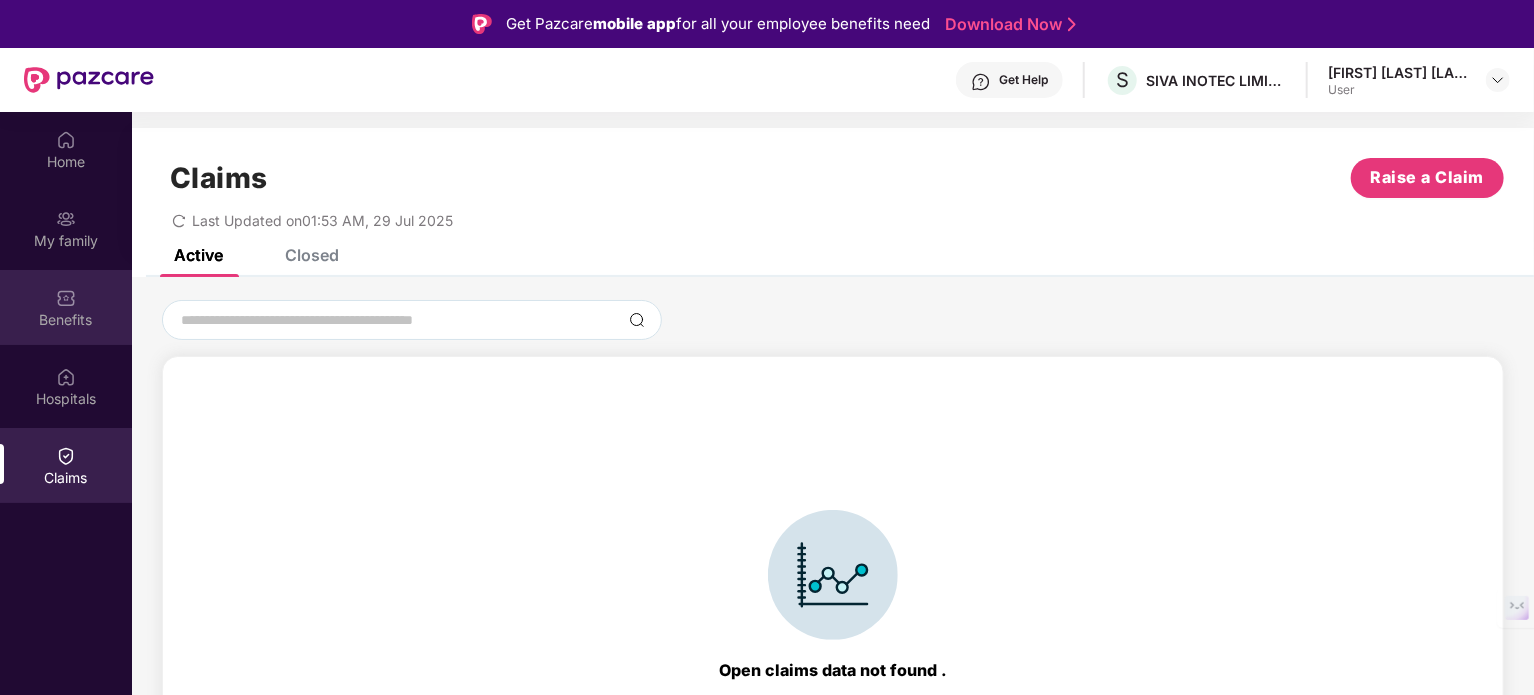 click on "Benefits" at bounding box center [66, 320] 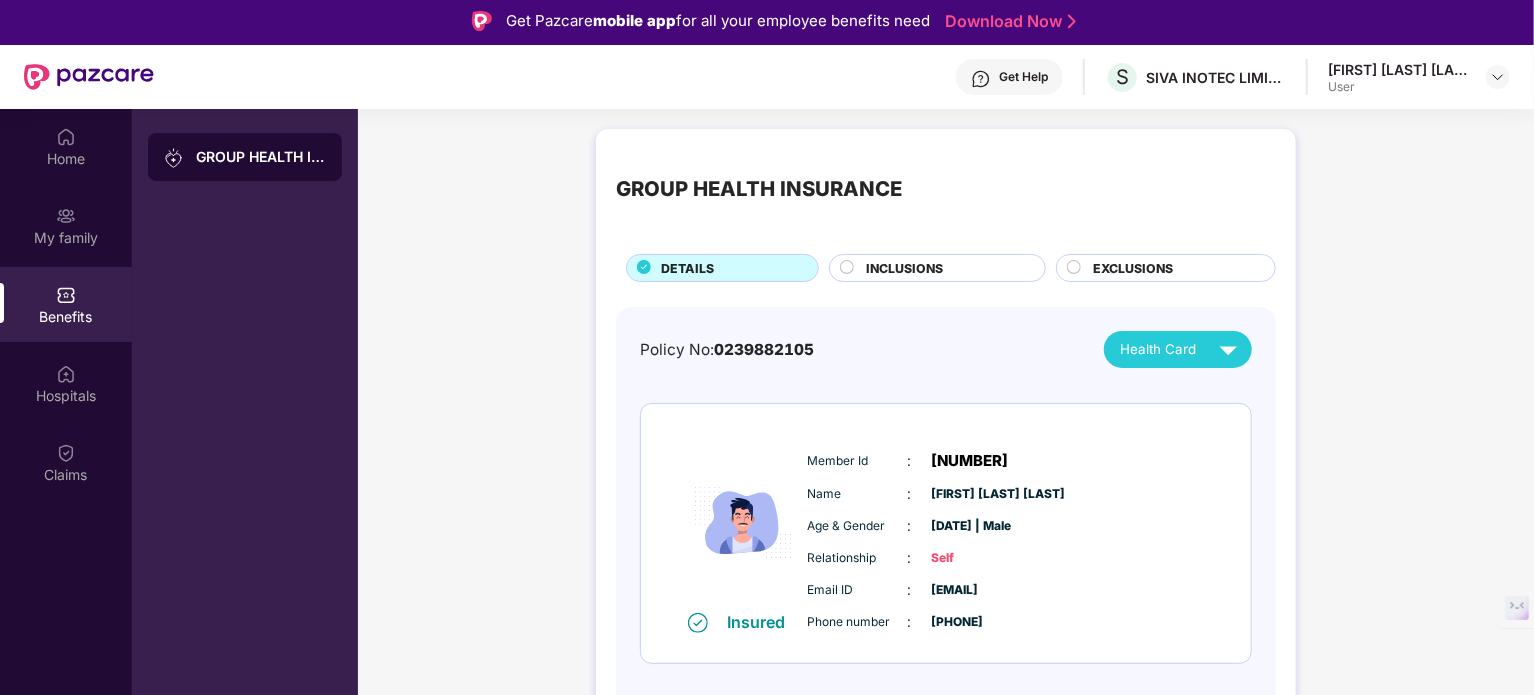 scroll, scrollTop: 0, scrollLeft: 0, axis: both 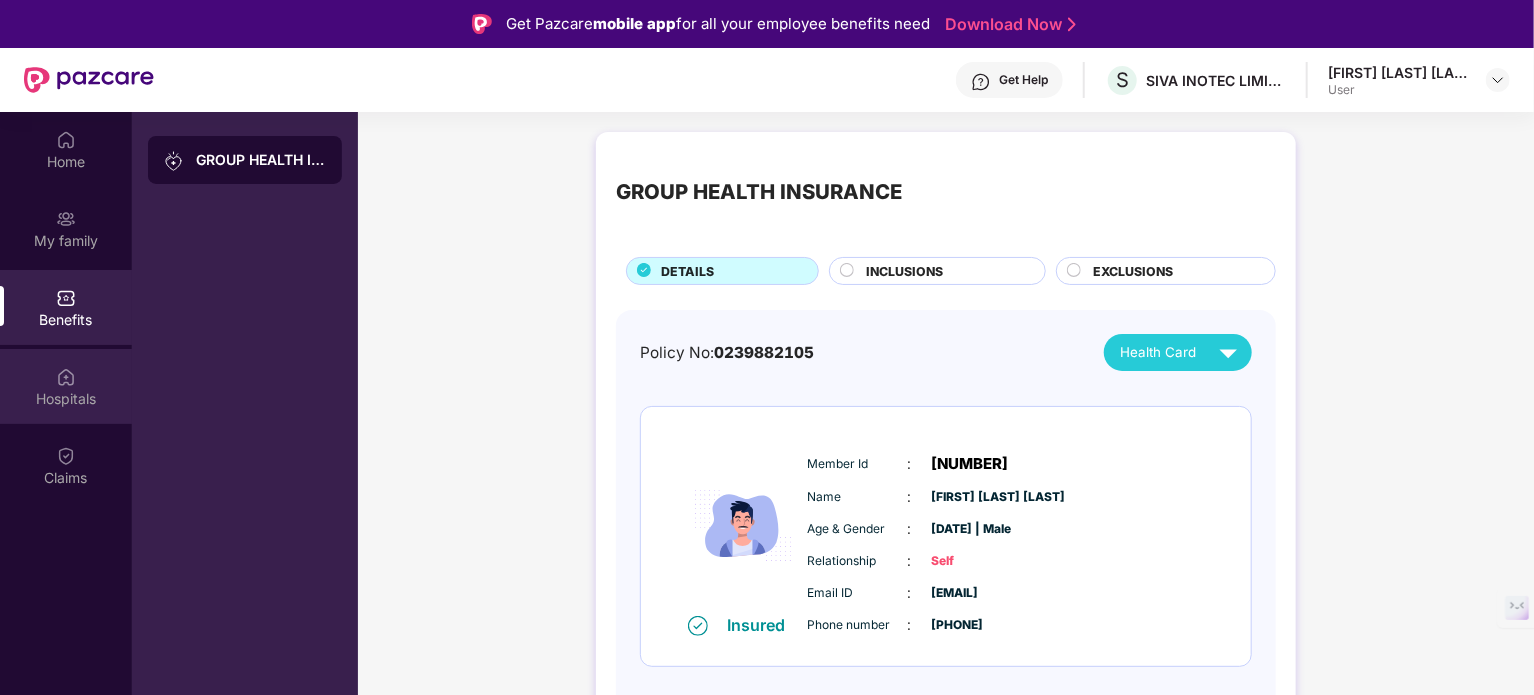 click at bounding box center [66, 377] 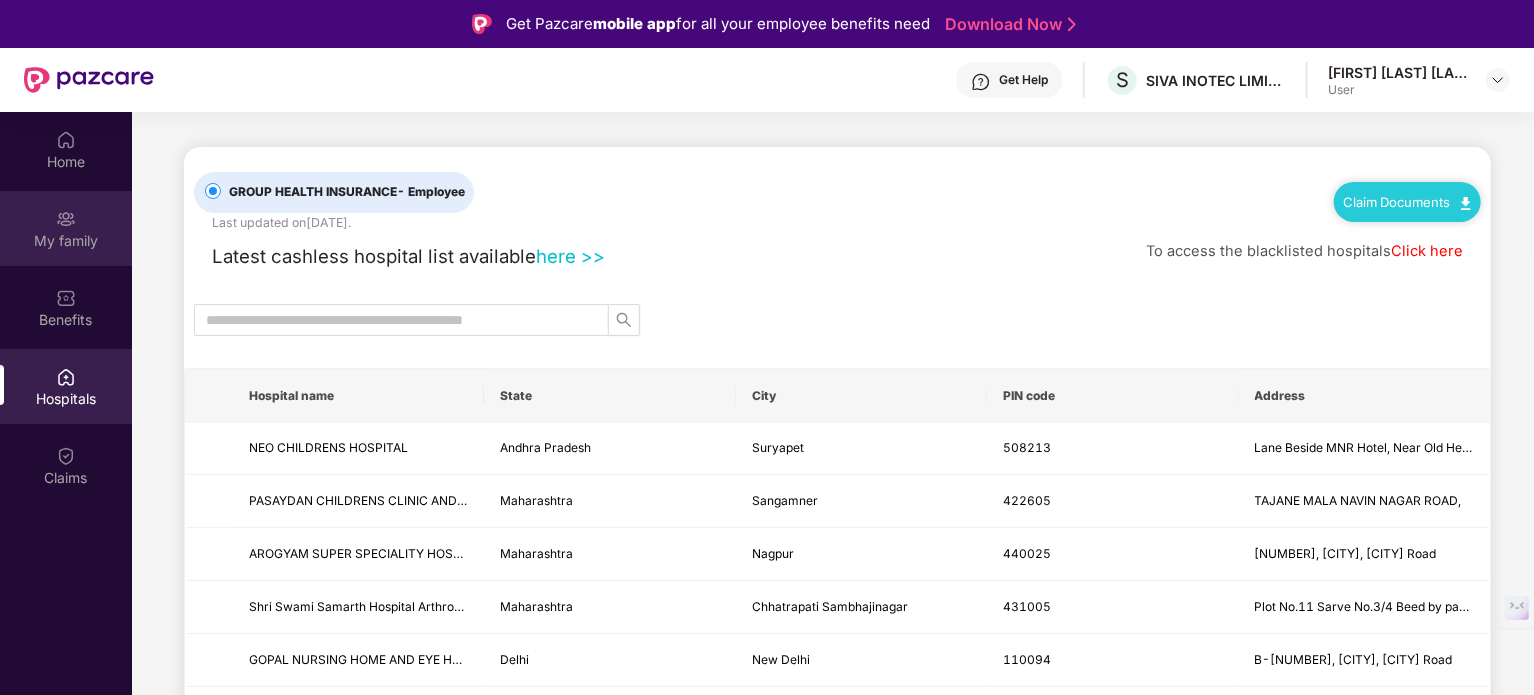 click on "My family" at bounding box center (66, 241) 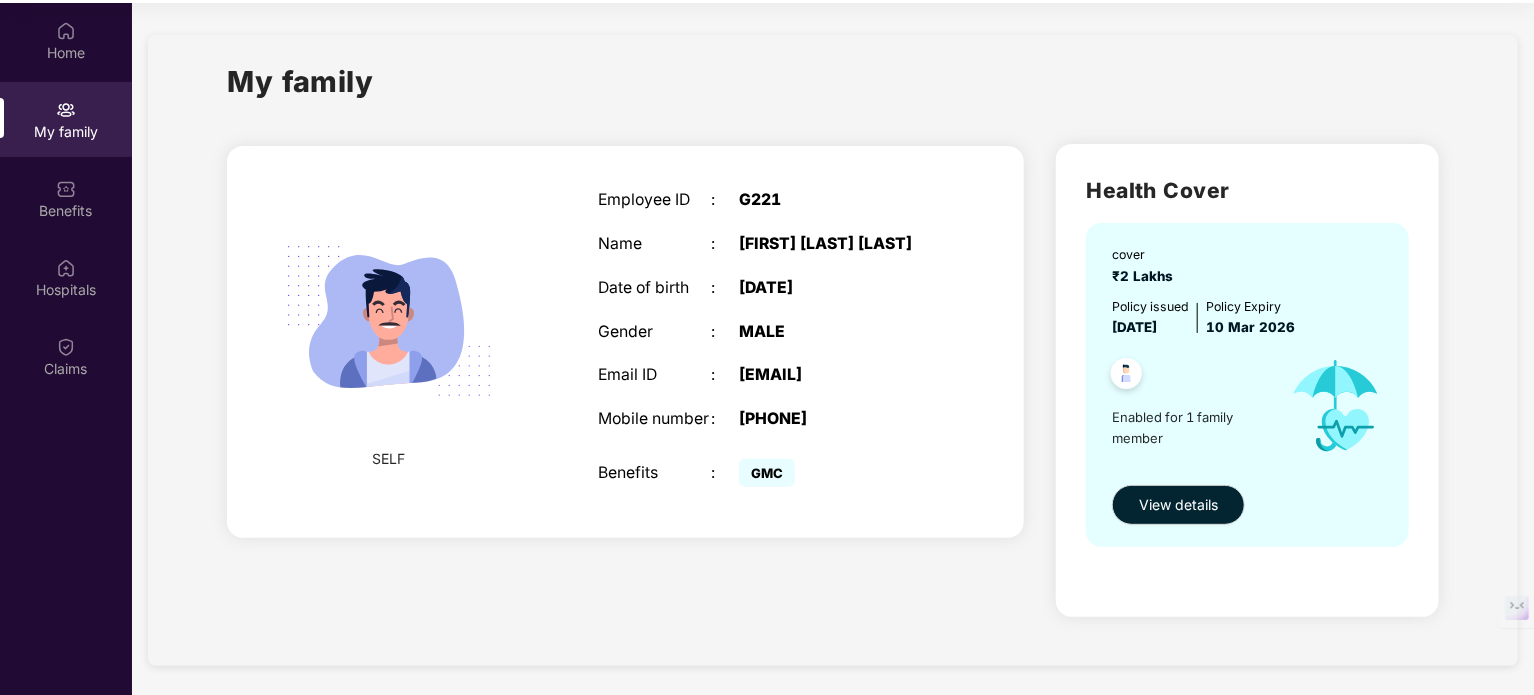 scroll, scrollTop: 112, scrollLeft: 0, axis: vertical 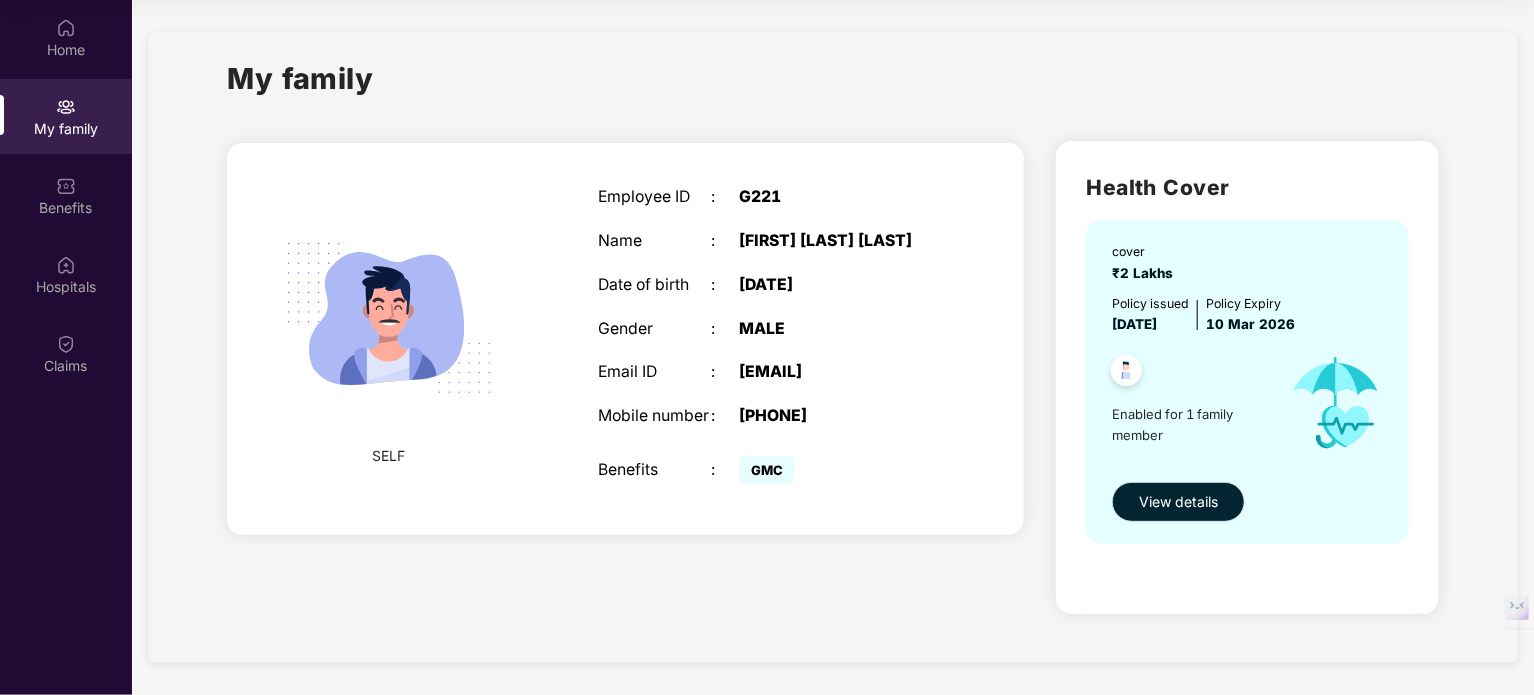 click on "View details" at bounding box center [1178, 502] 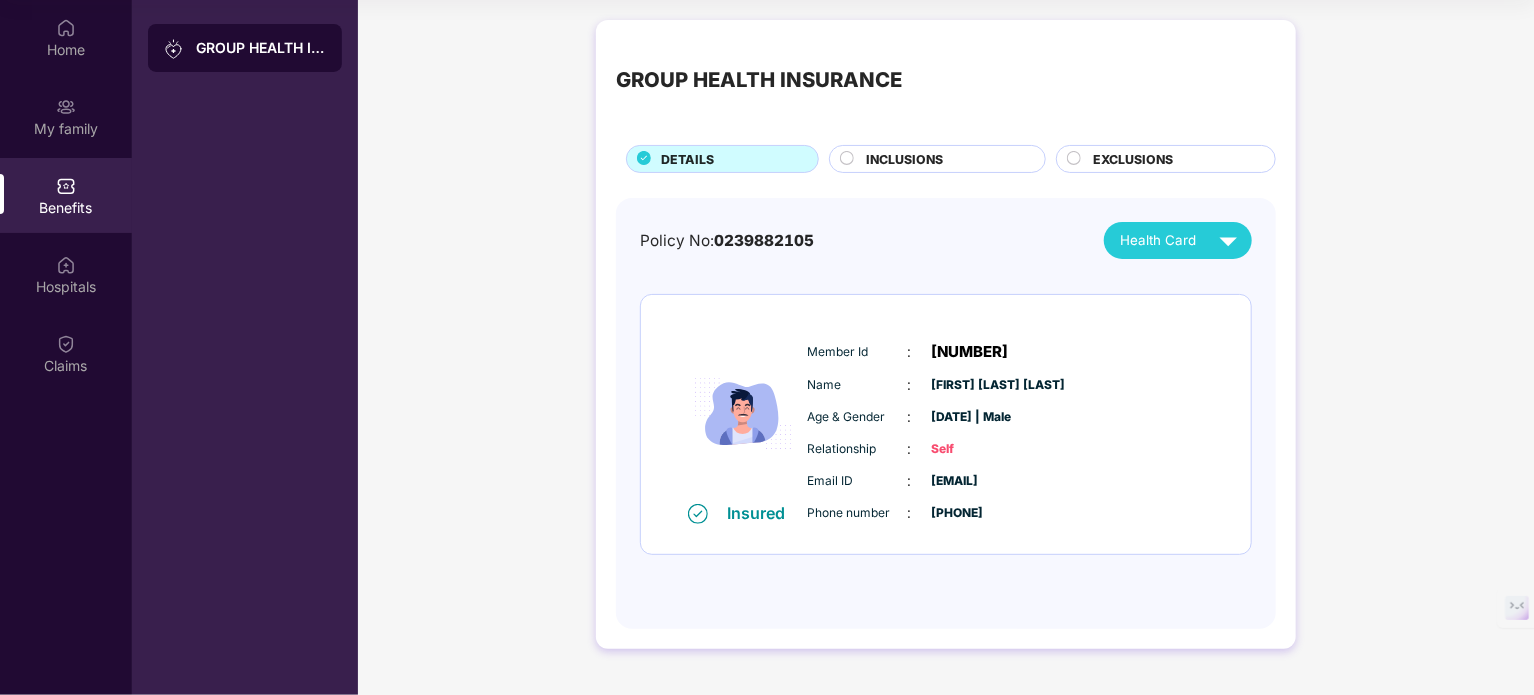 click on "INCLUSIONS" at bounding box center (904, 159) 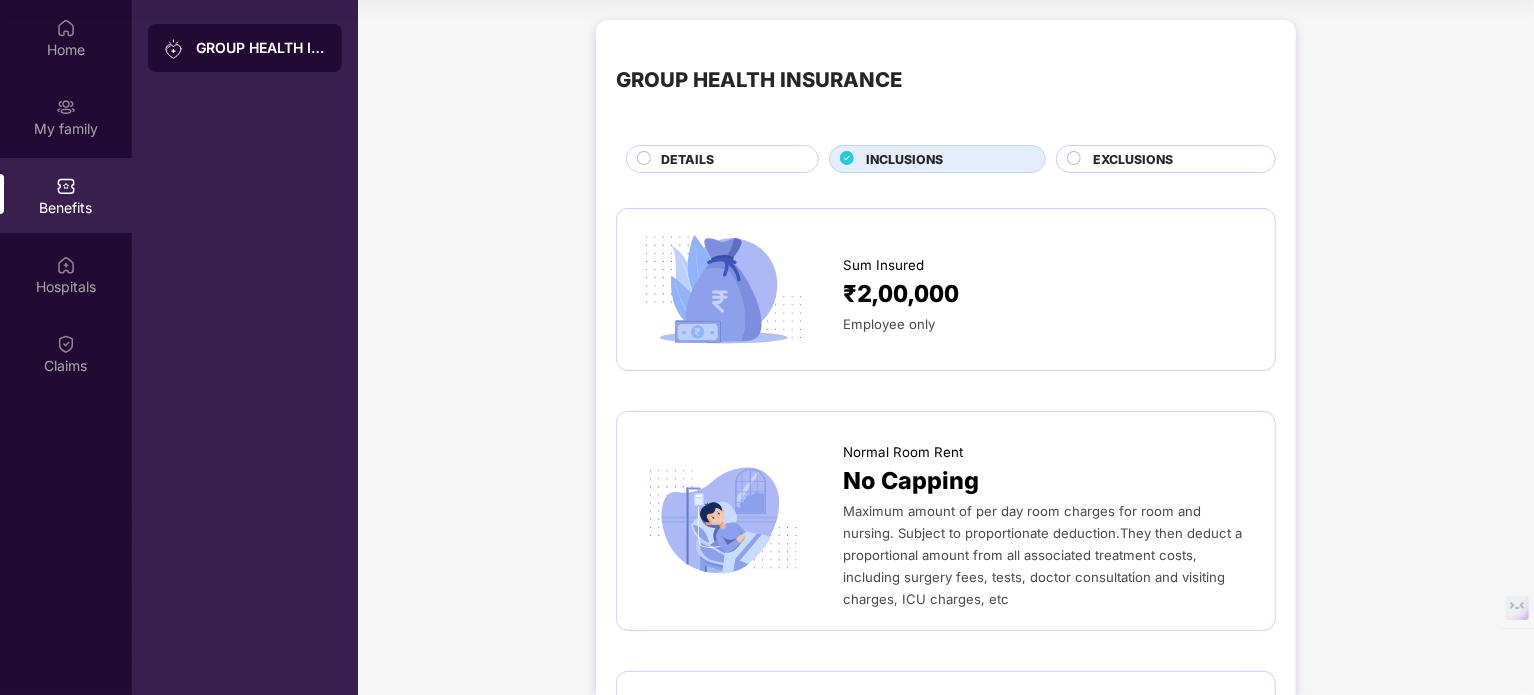 click on "EXCLUSIONS" at bounding box center [1133, 159] 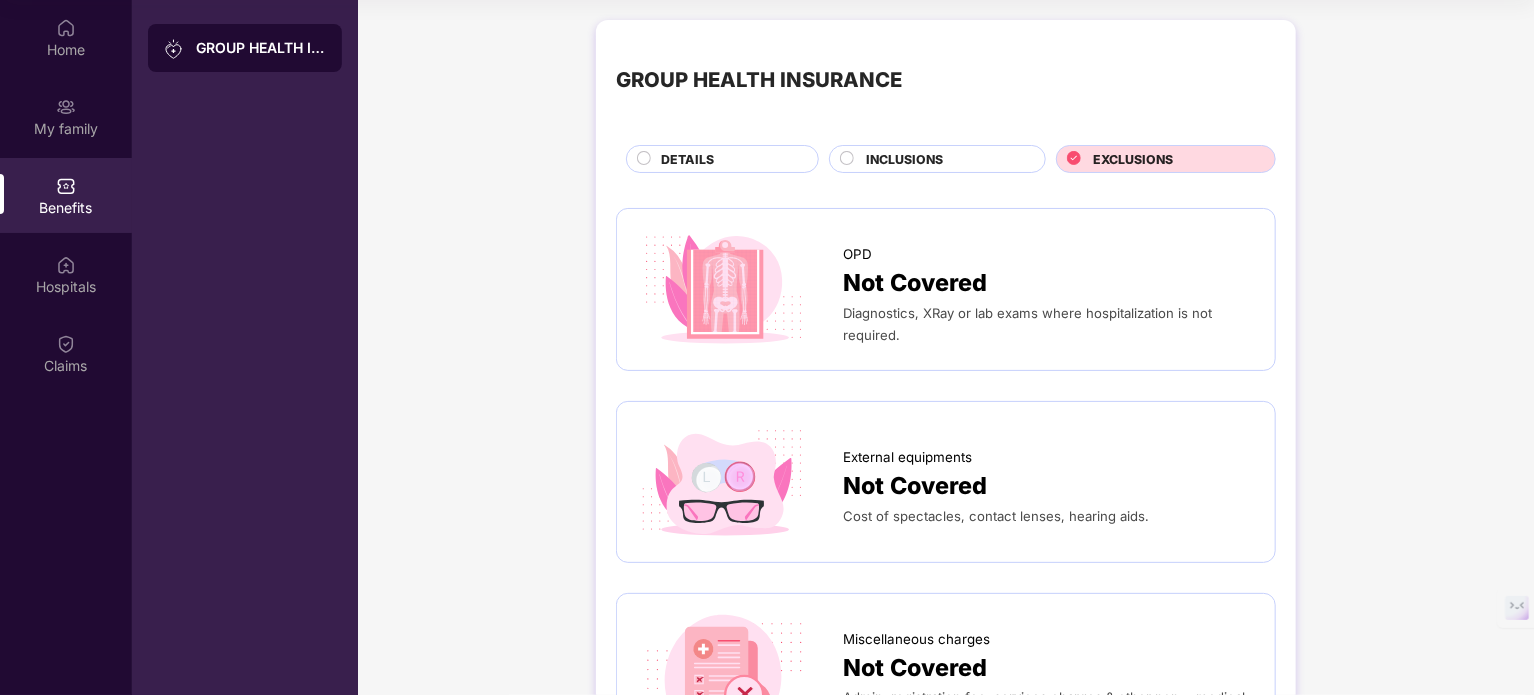 click on "DETAILS" at bounding box center (729, 161) 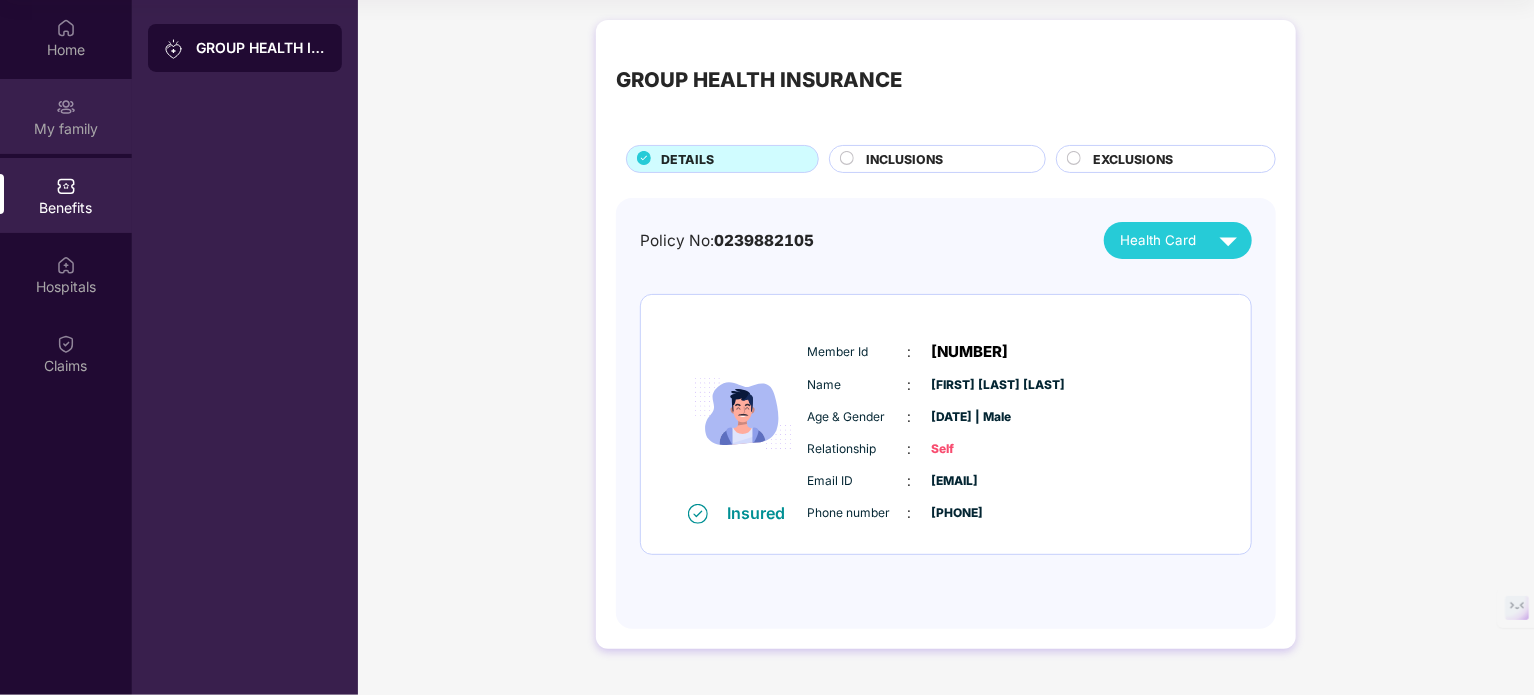 click on "My family" at bounding box center [66, 129] 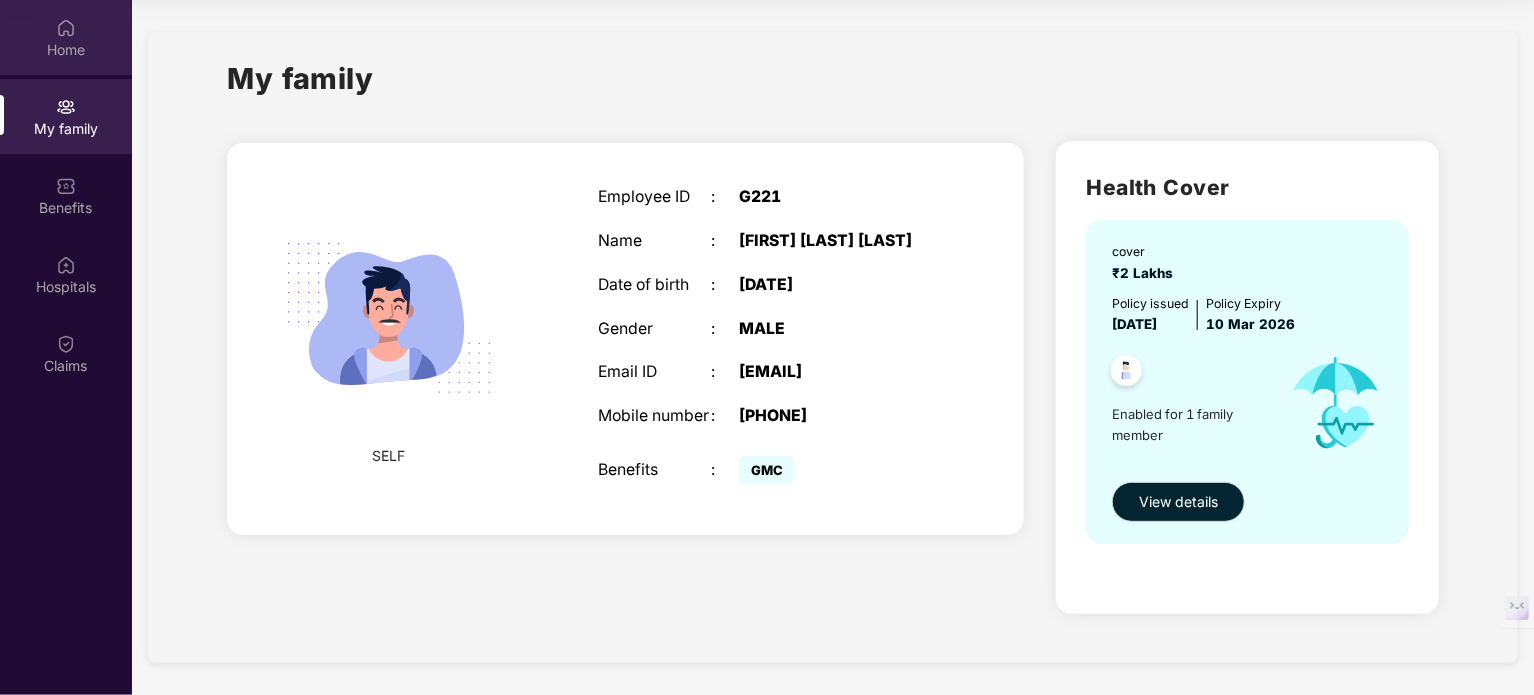 click on "Home" at bounding box center [66, 50] 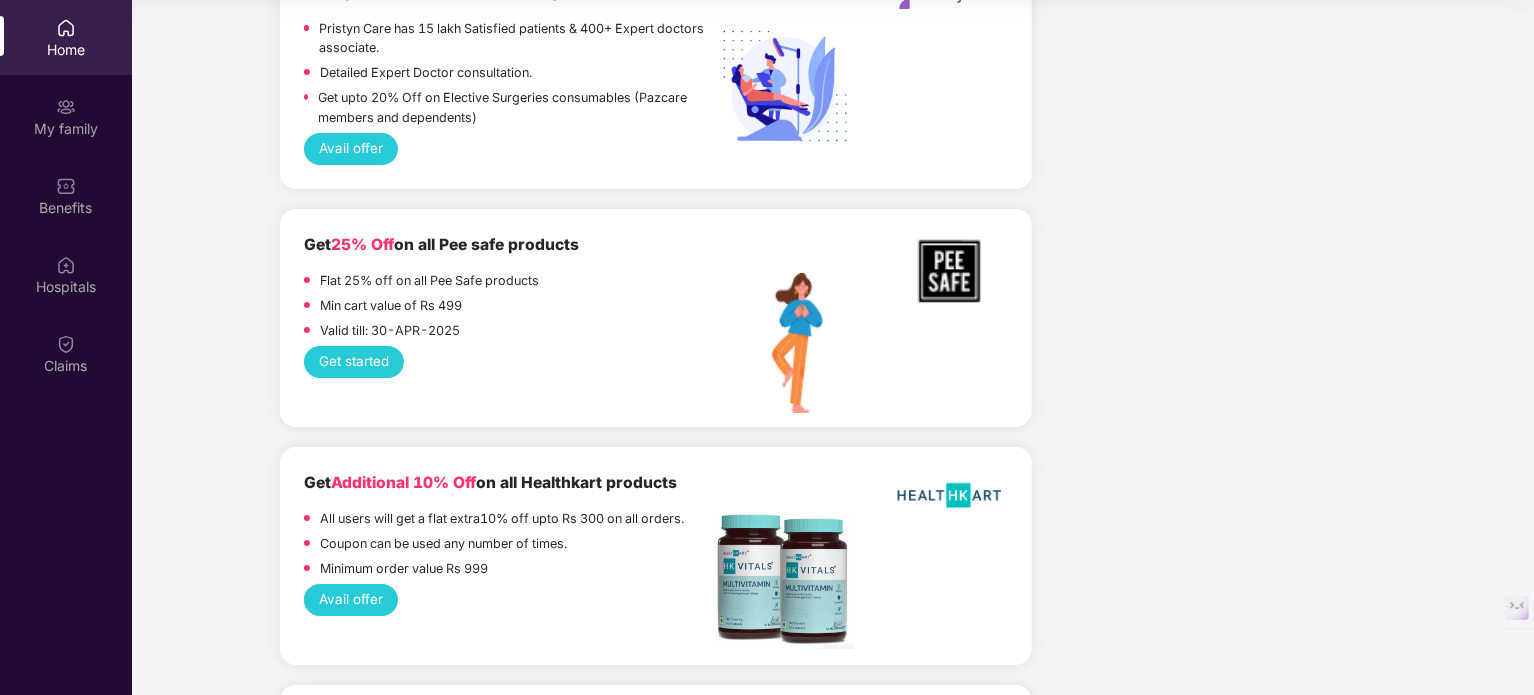 scroll, scrollTop: 4100, scrollLeft: 0, axis: vertical 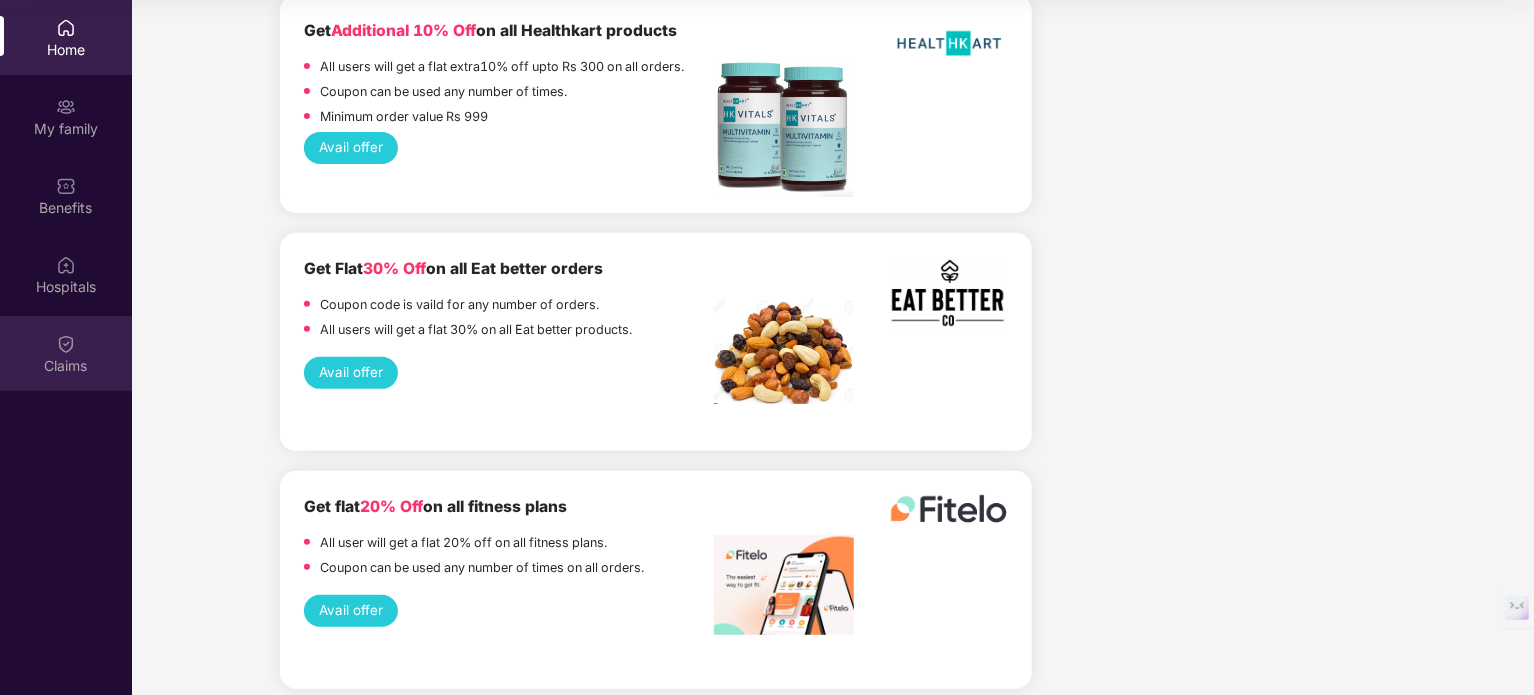 click on "Claims" at bounding box center (66, 353) 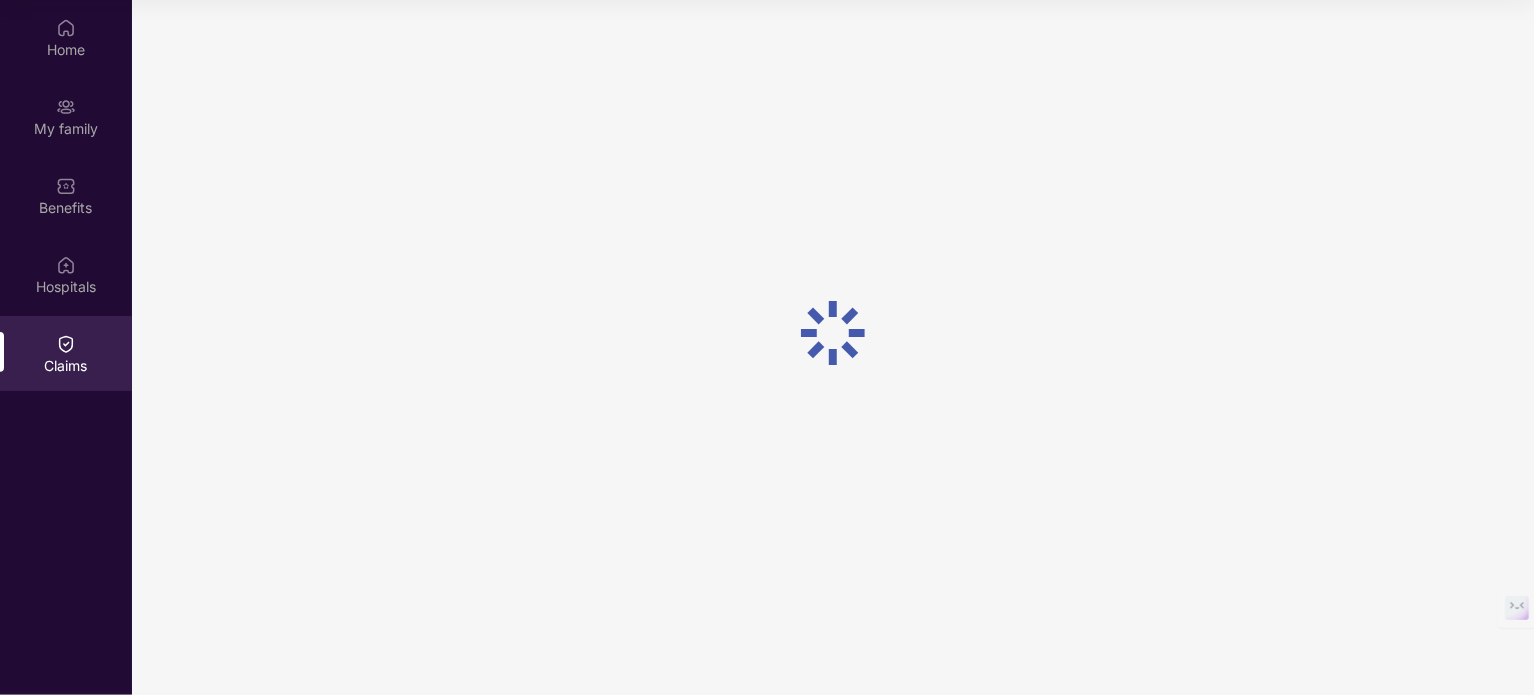 scroll, scrollTop: 0, scrollLeft: 0, axis: both 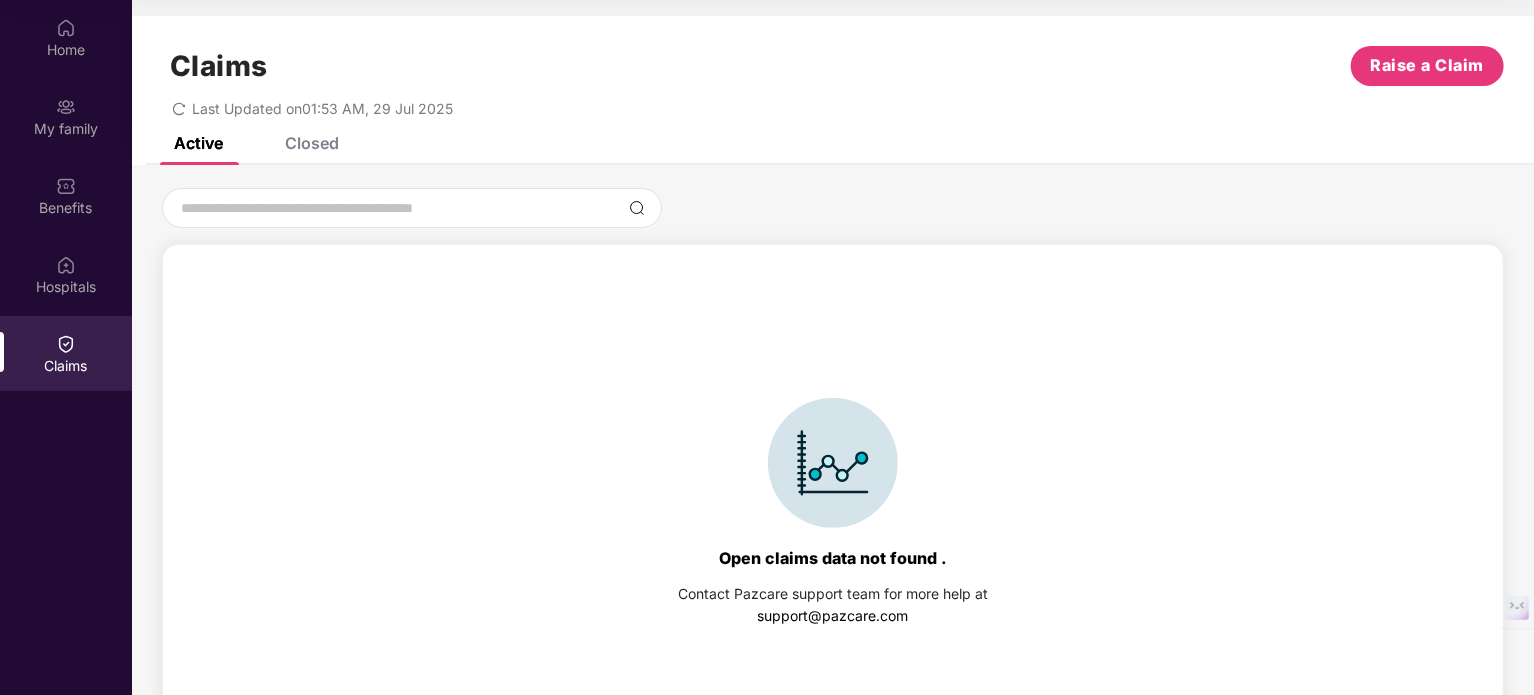 click on "Closed" at bounding box center [312, 143] 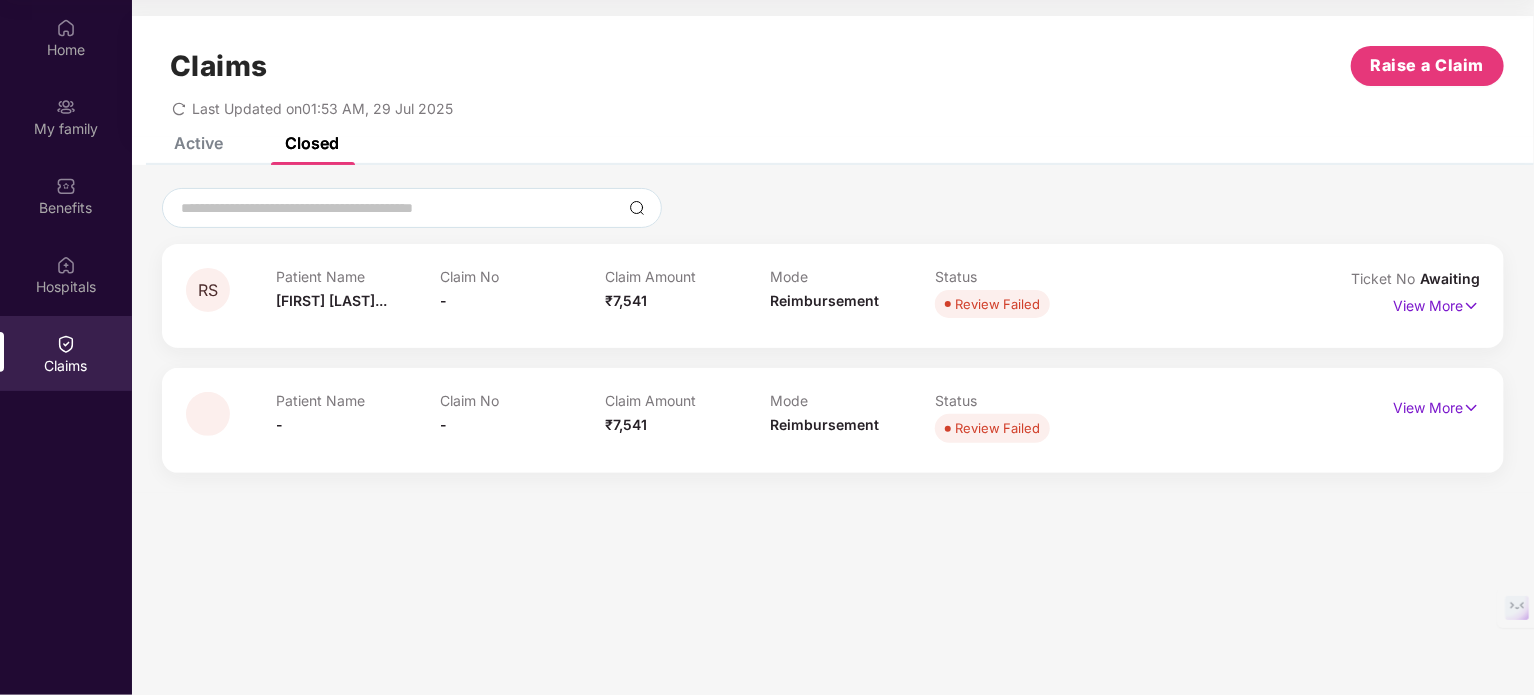 click on "Awaiting" at bounding box center [1450, 278] 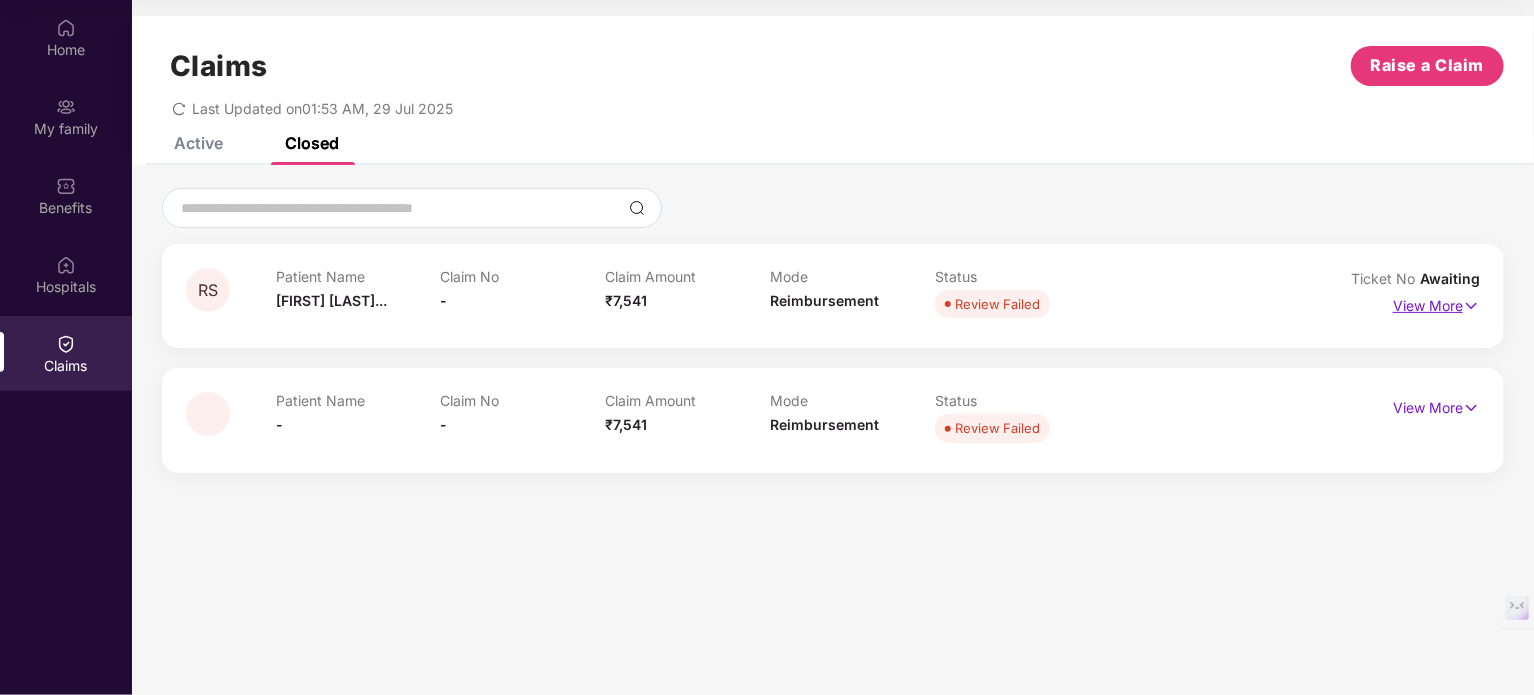 click on "View More" at bounding box center (1436, 303) 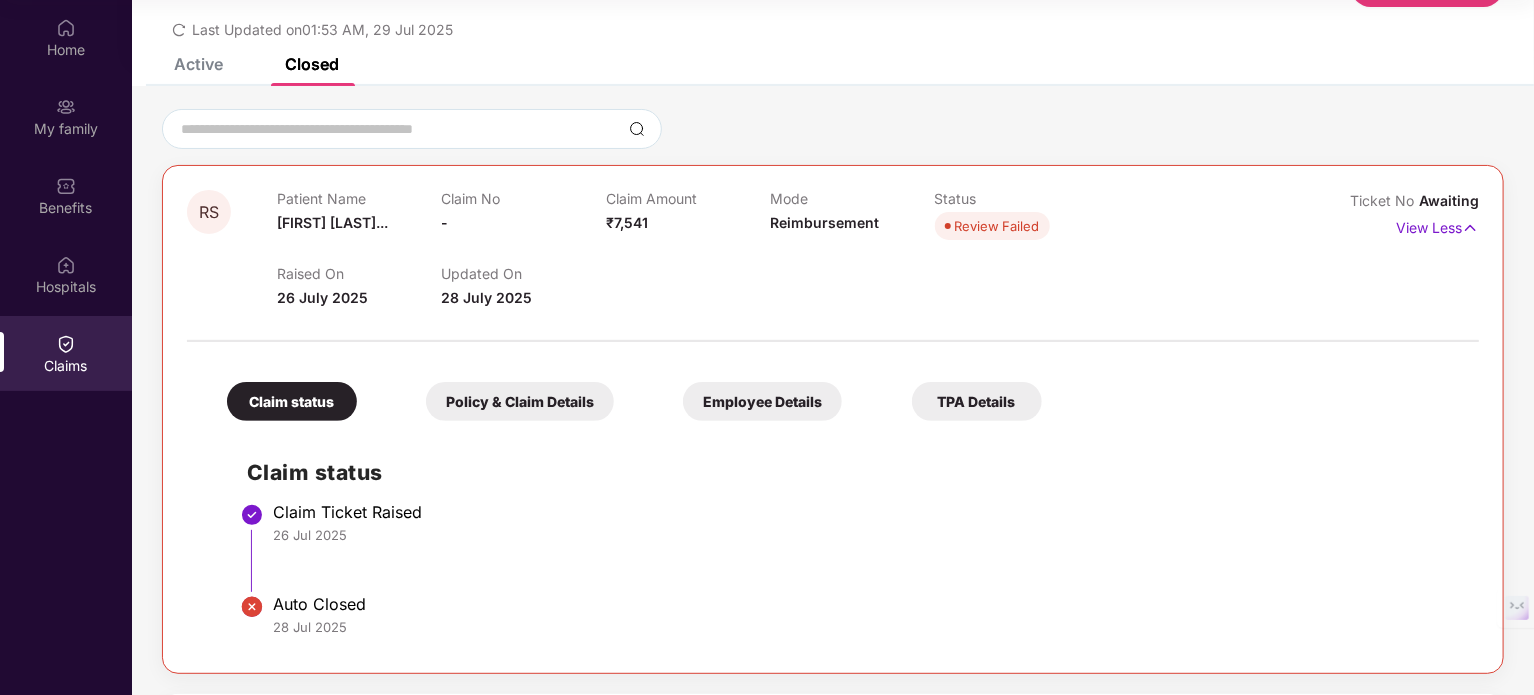 scroll, scrollTop: 1, scrollLeft: 0, axis: vertical 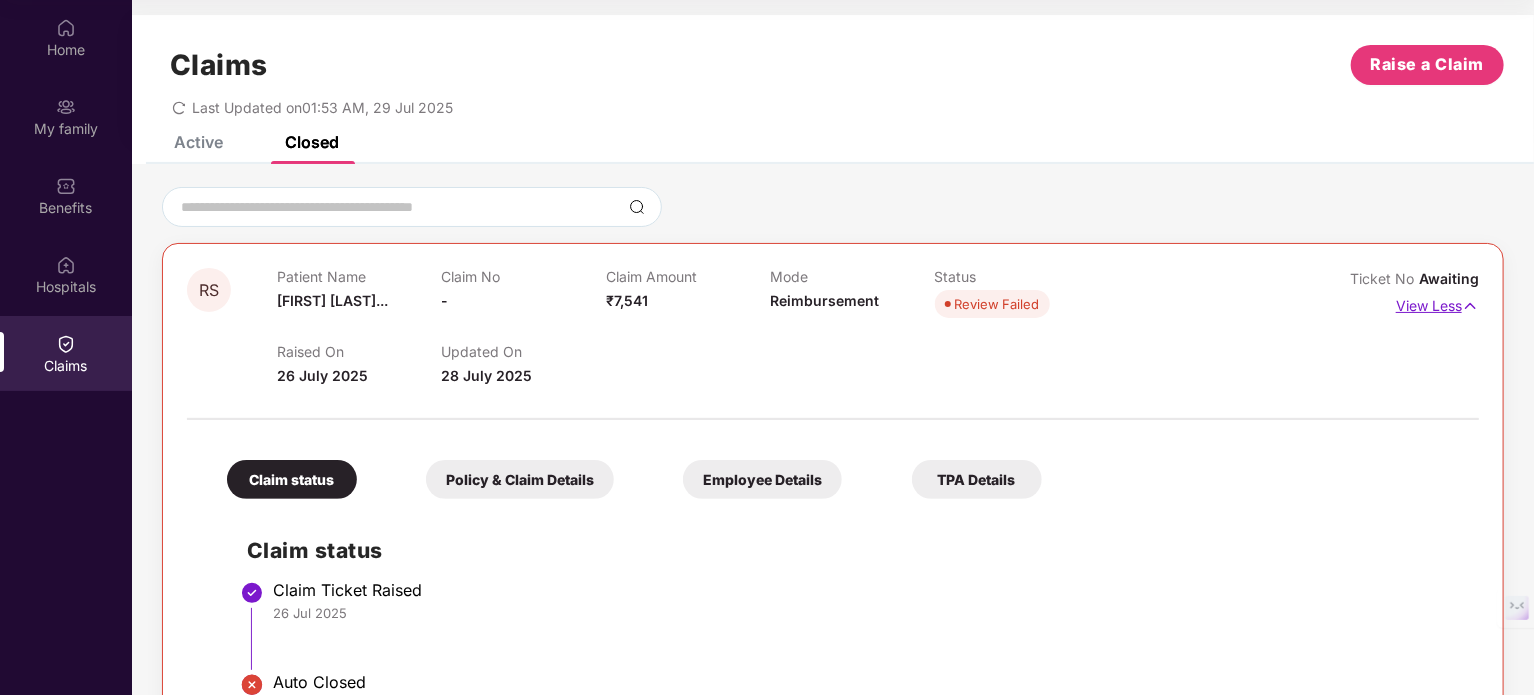 click at bounding box center (1470, 306) 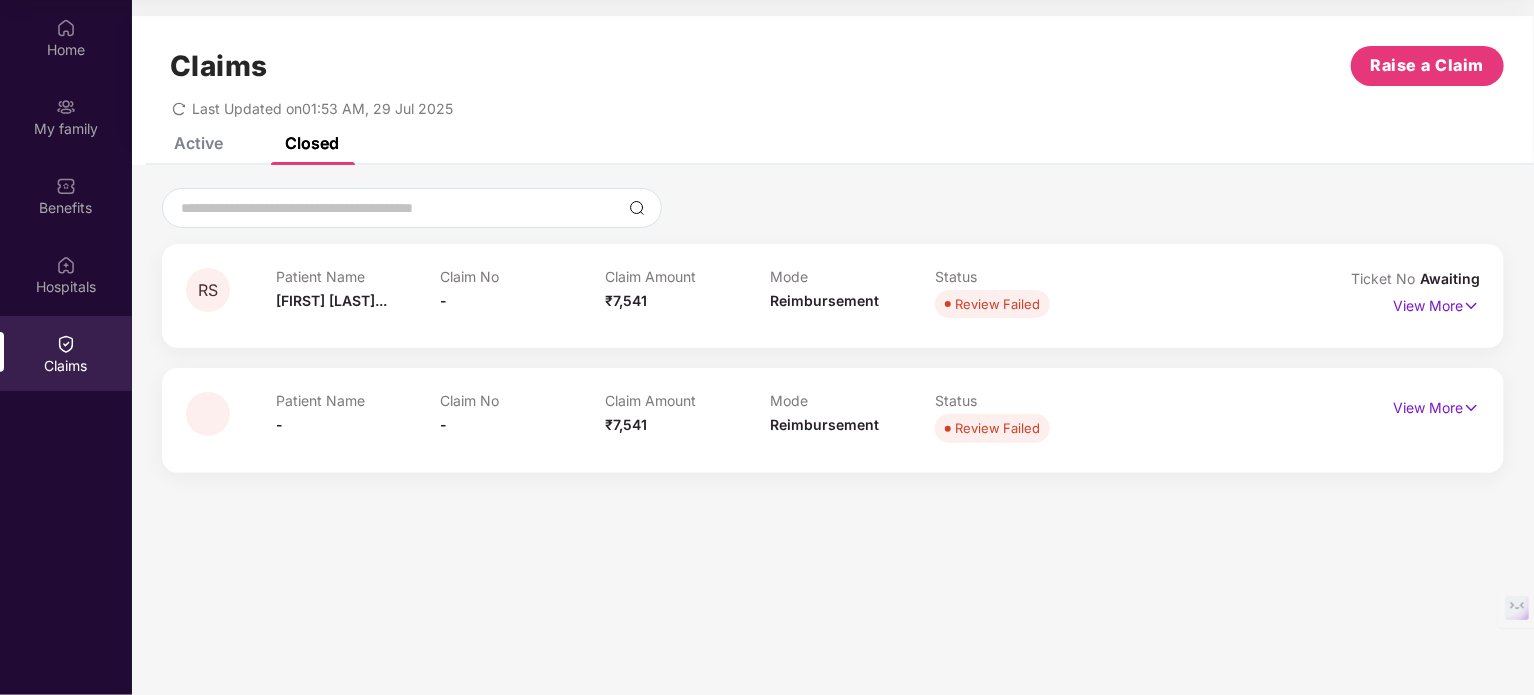 click on "Review Failed" at bounding box center (992, 304) 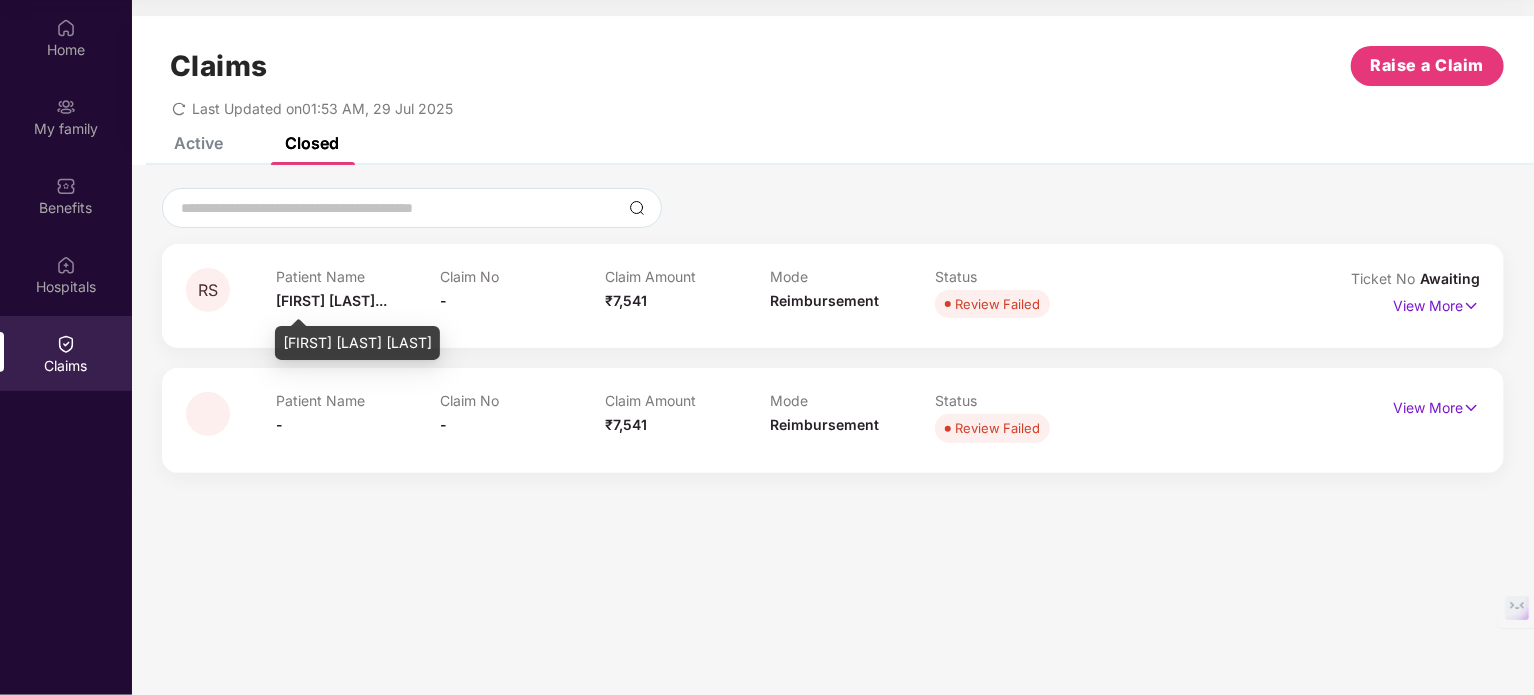click on "[FIRST] [LAST]..." at bounding box center [331, 300] 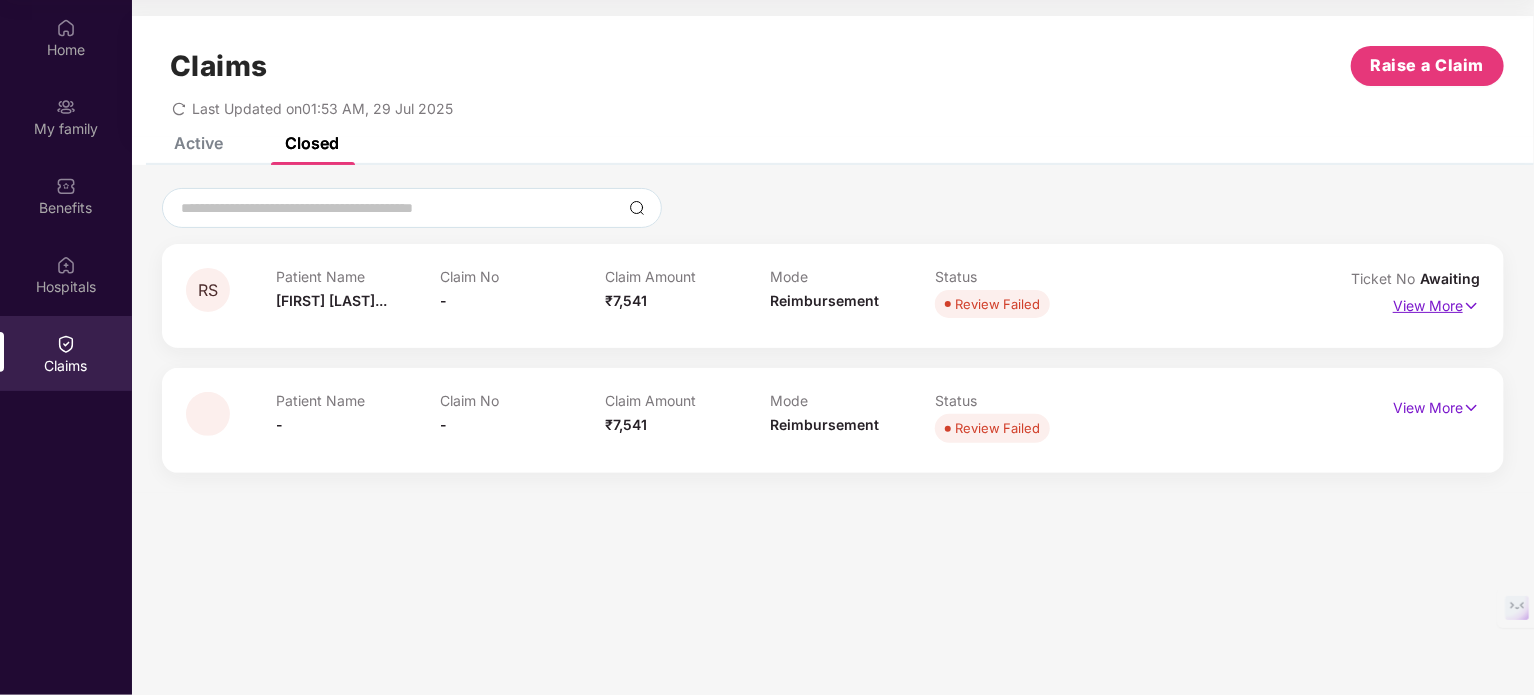 click on "View More" at bounding box center (1436, 303) 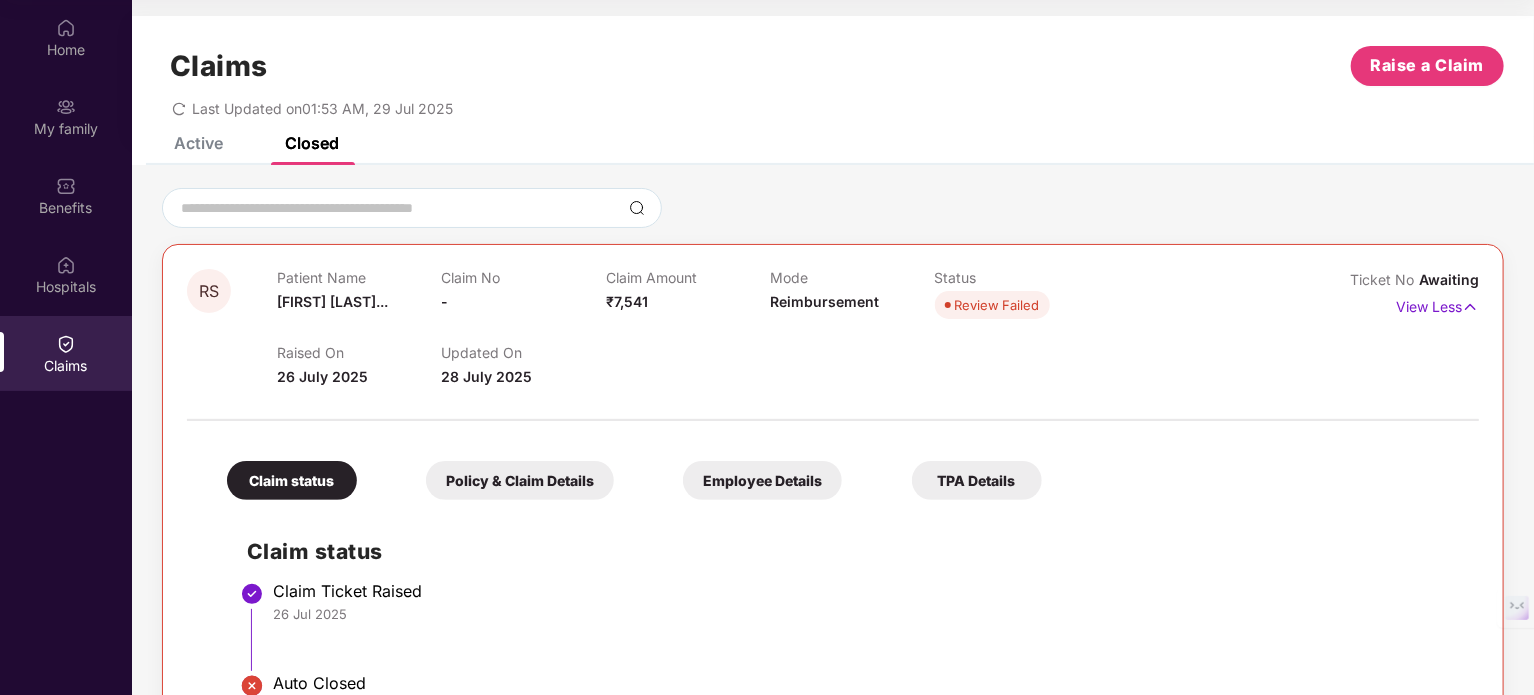 click on "Claim status" at bounding box center [292, 480] 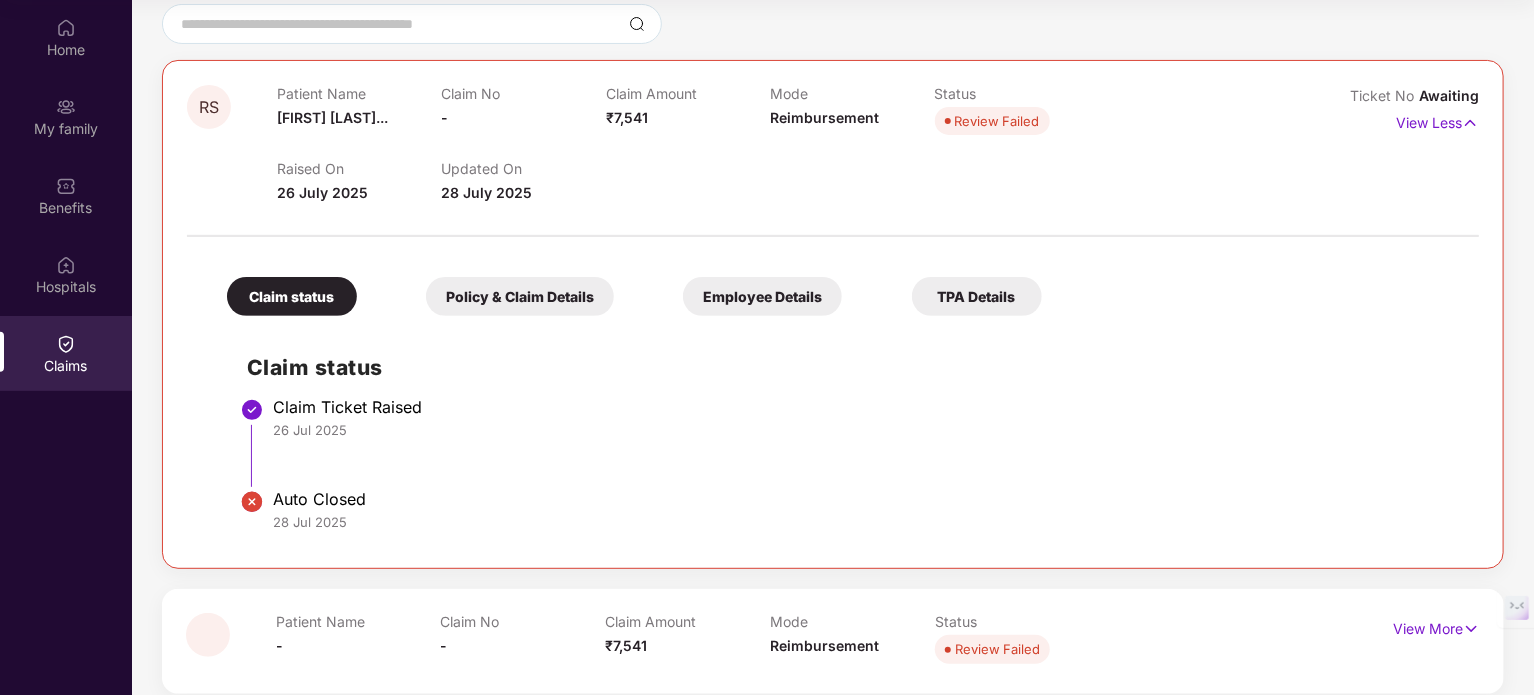 scroll, scrollTop: 201, scrollLeft: 0, axis: vertical 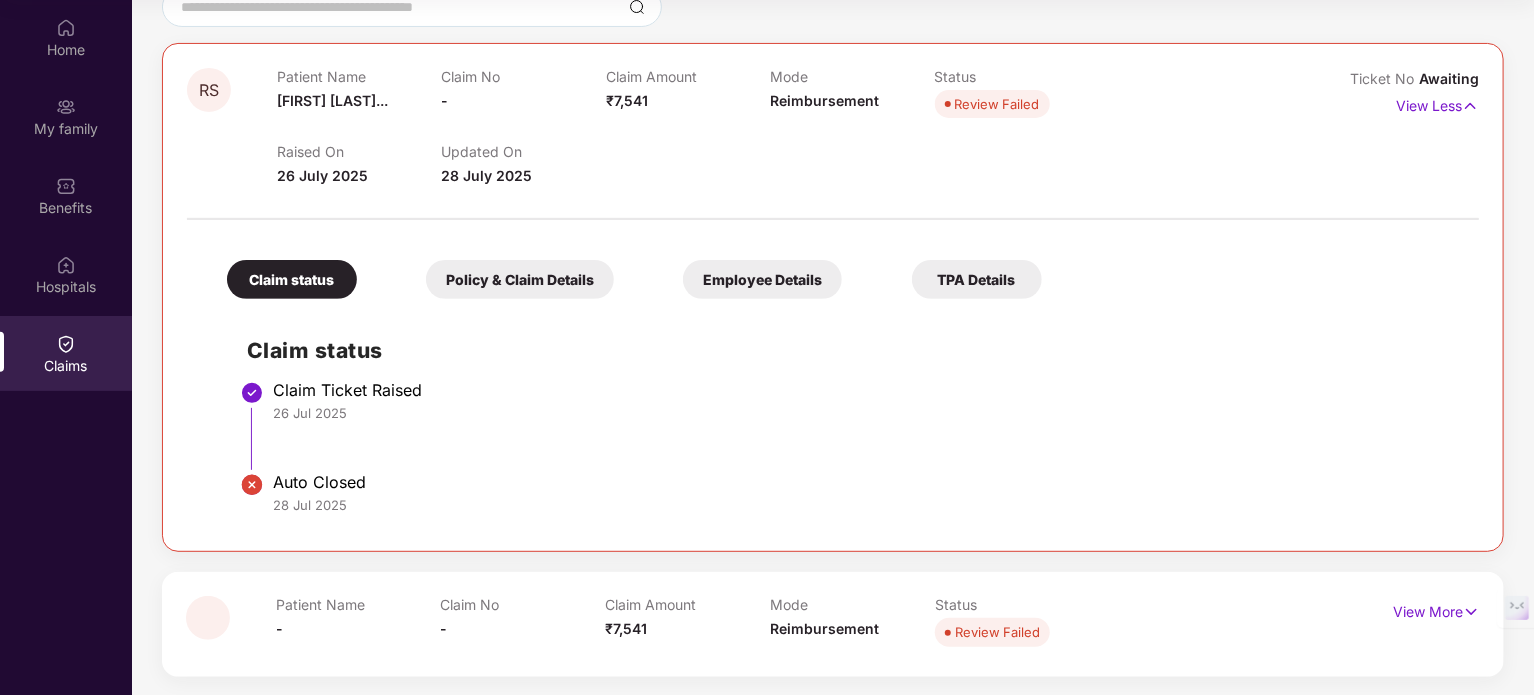 click on "Policy & Claim Details" at bounding box center [520, 279] 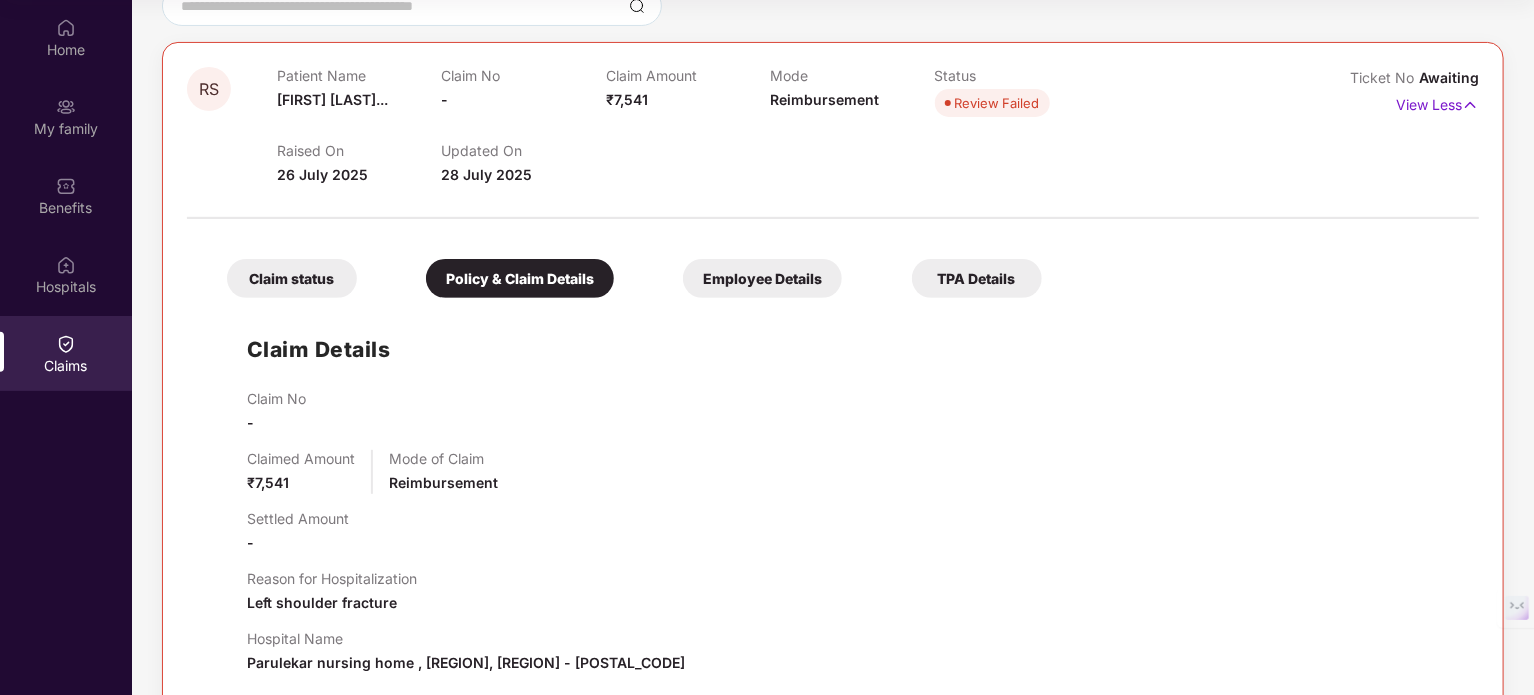 scroll, scrollTop: 201, scrollLeft: 0, axis: vertical 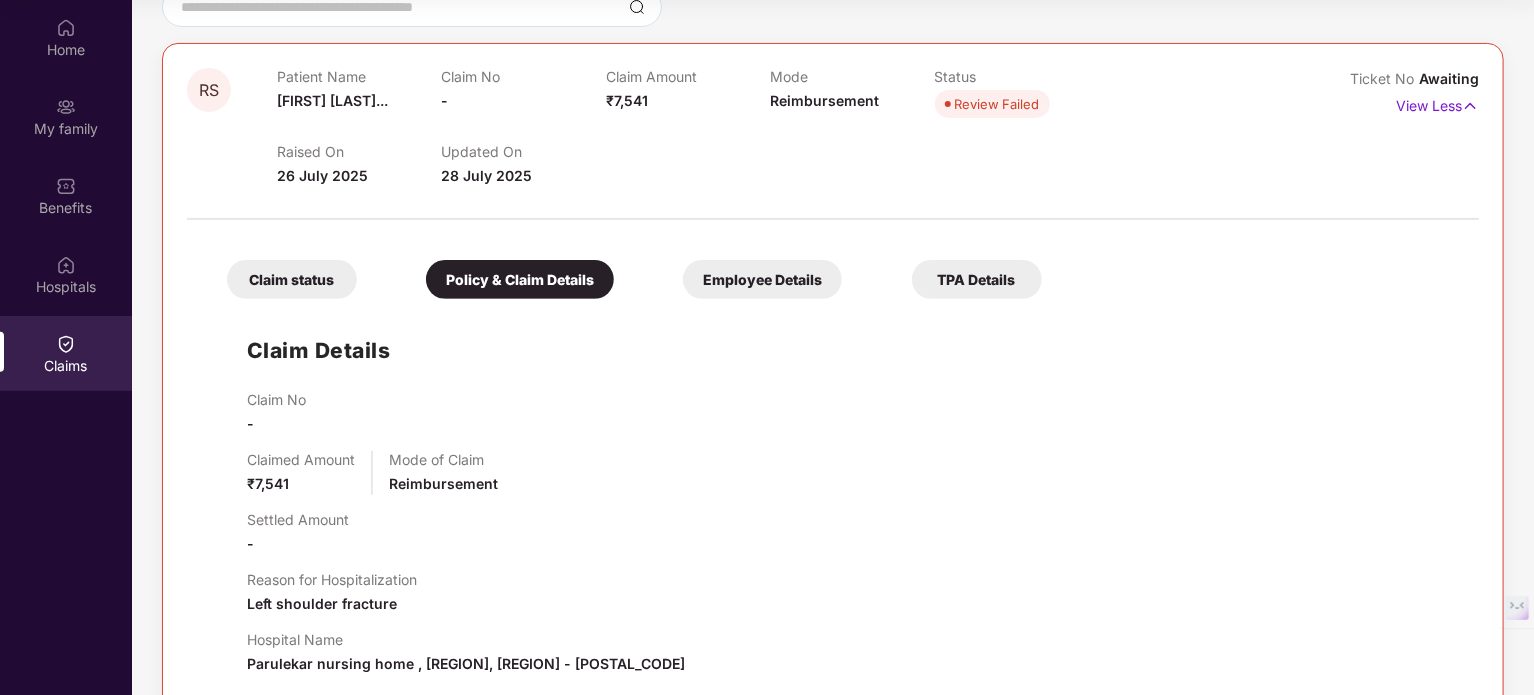 click on "Employee Details" at bounding box center (762, 279) 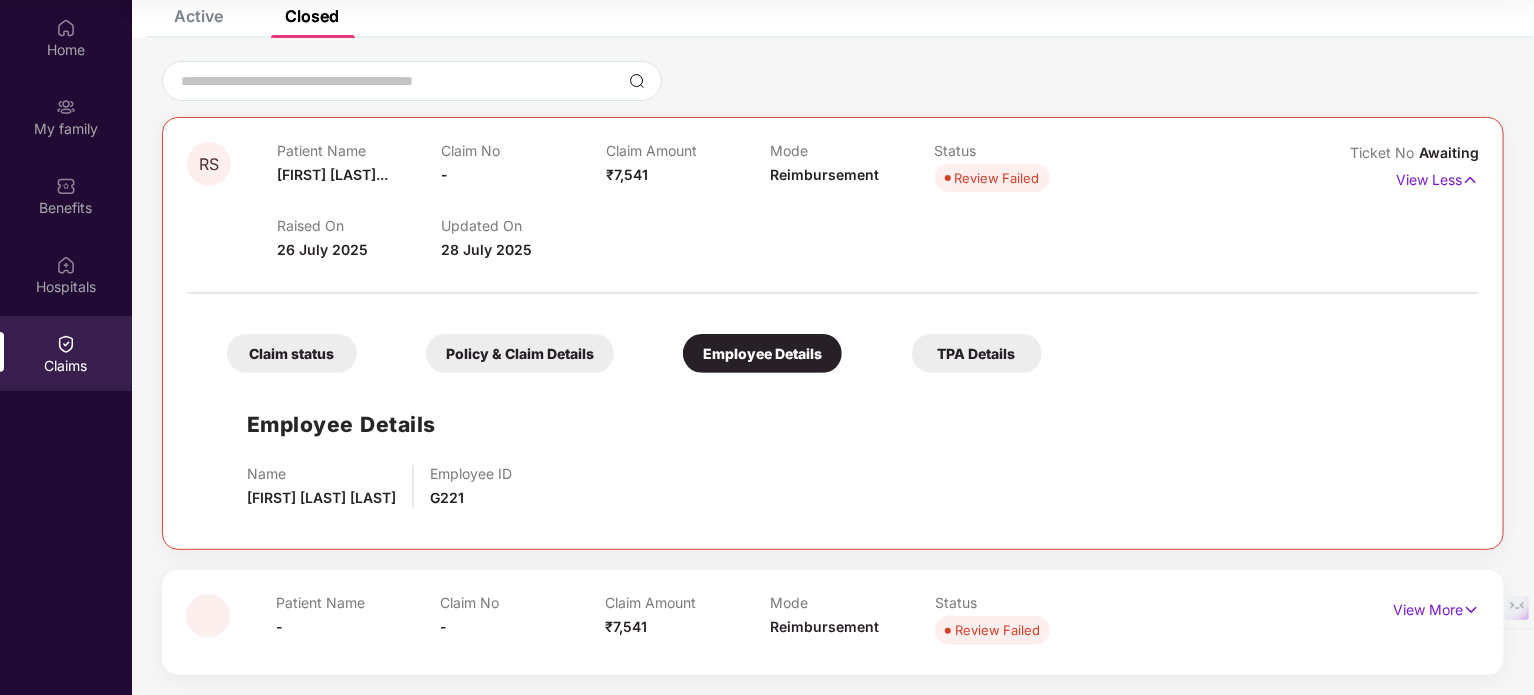 scroll, scrollTop: 125, scrollLeft: 0, axis: vertical 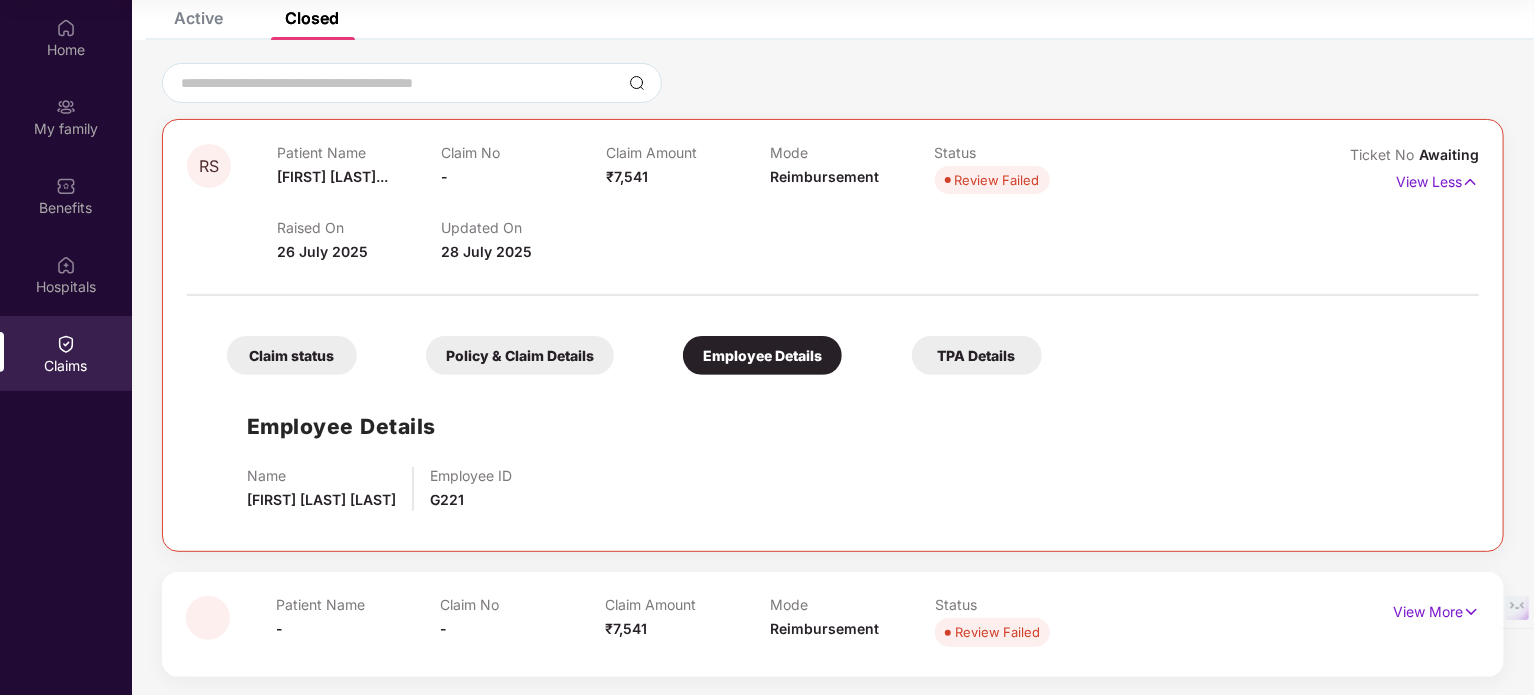 click on "TPA Details" at bounding box center [977, 355] 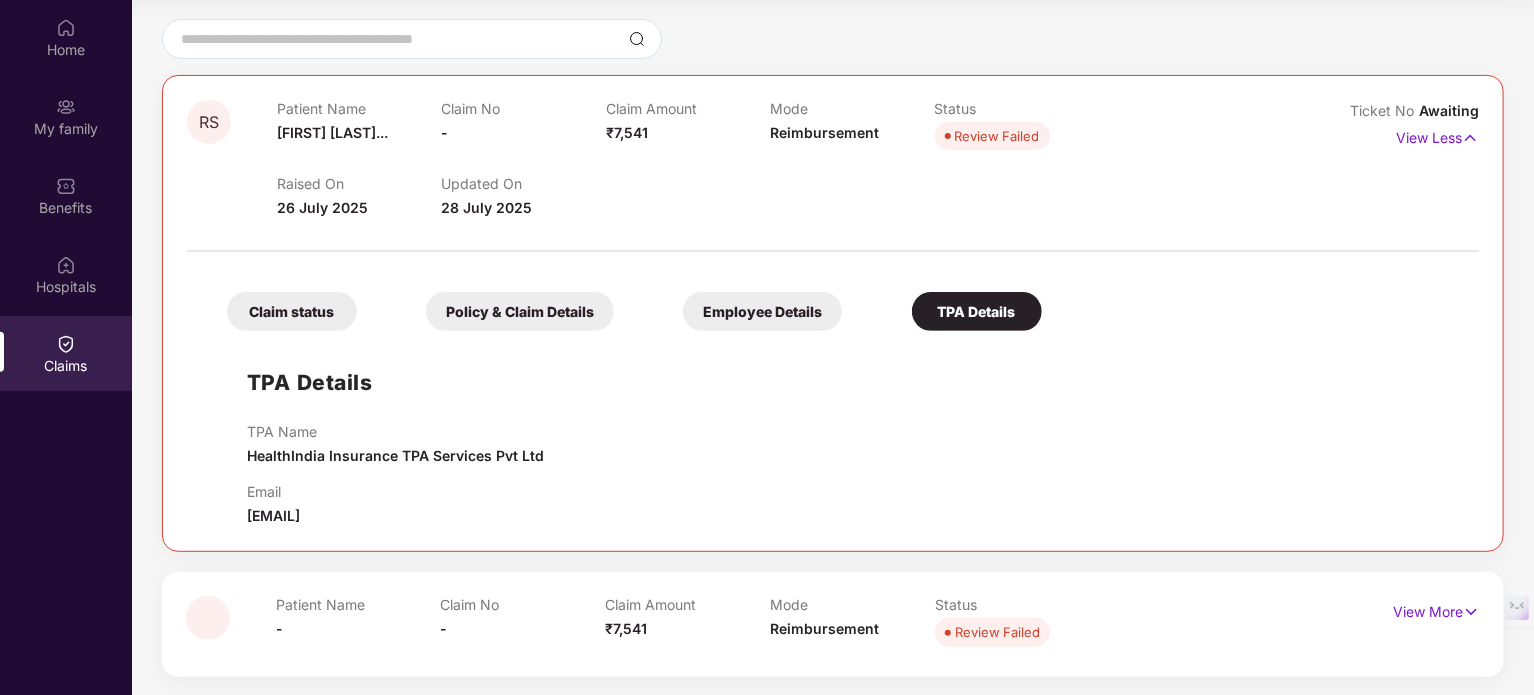 click on "Claim status" at bounding box center [292, 311] 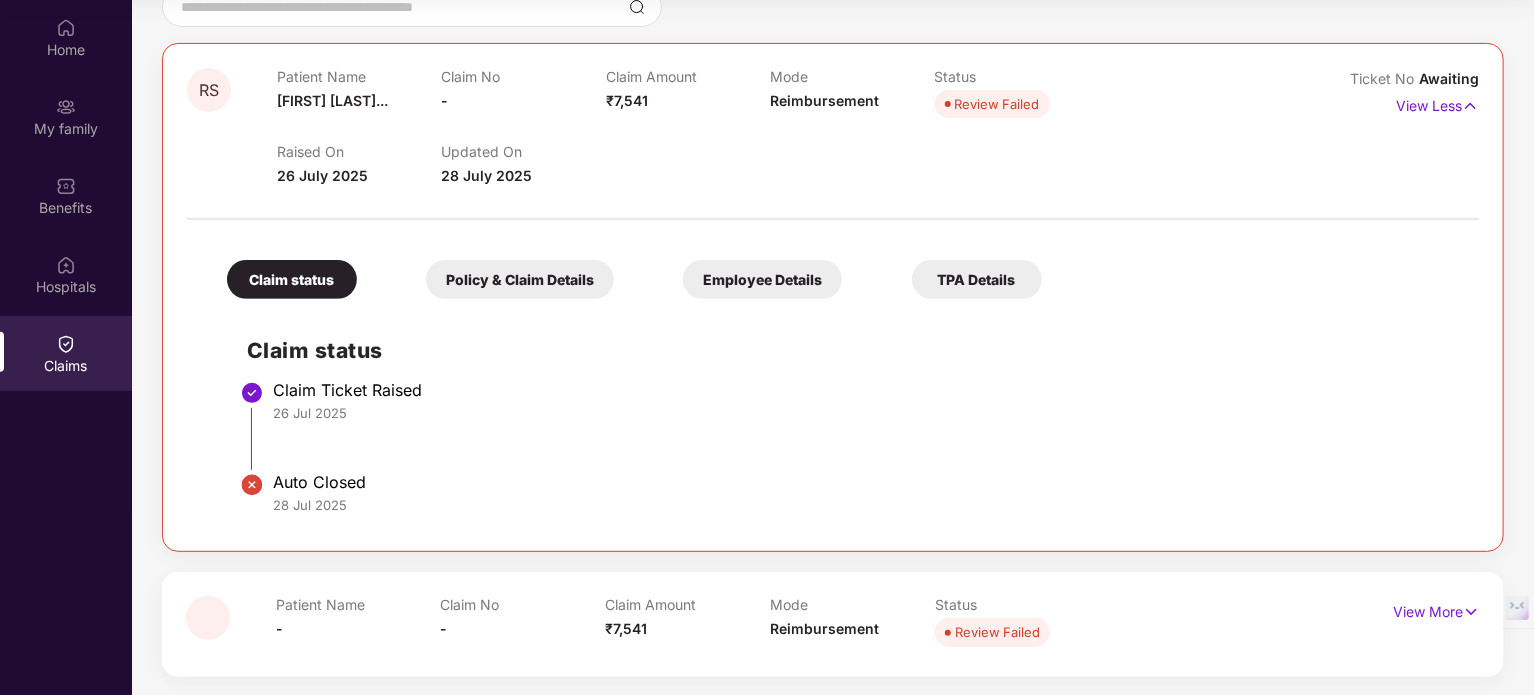 click on "Claim Ticket Raised" at bounding box center [866, 390] 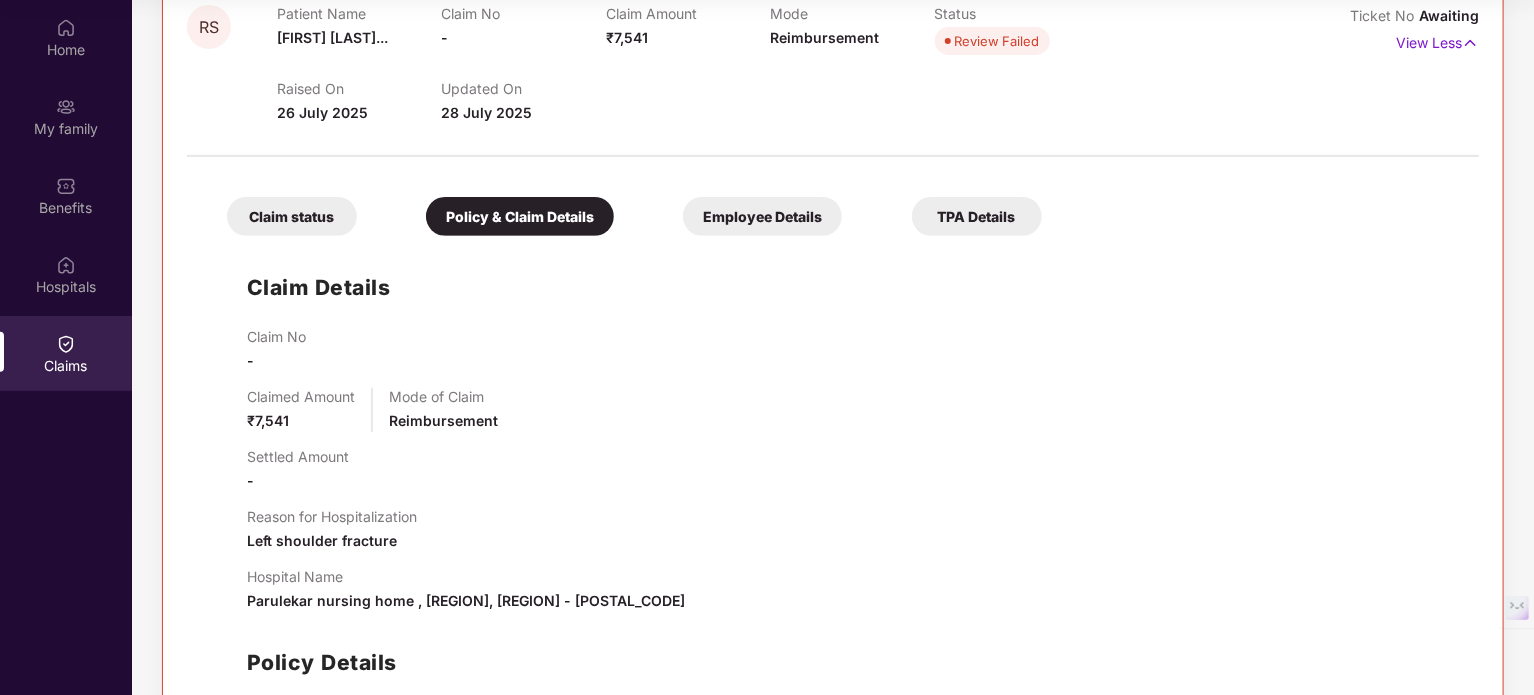 scroll, scrollTop: 0, scrollLeft: 0, axis: both 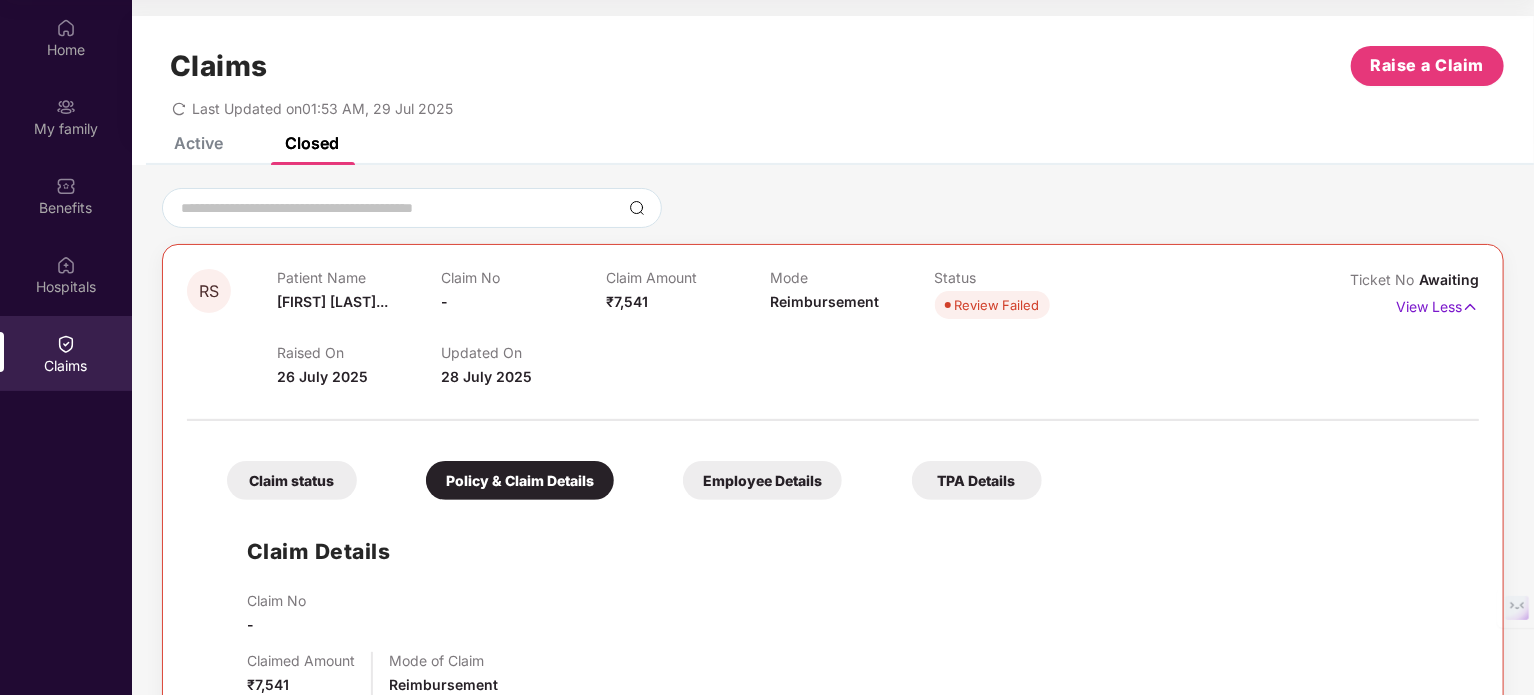 click on "Employee Details" at bounding box center (762, 480) 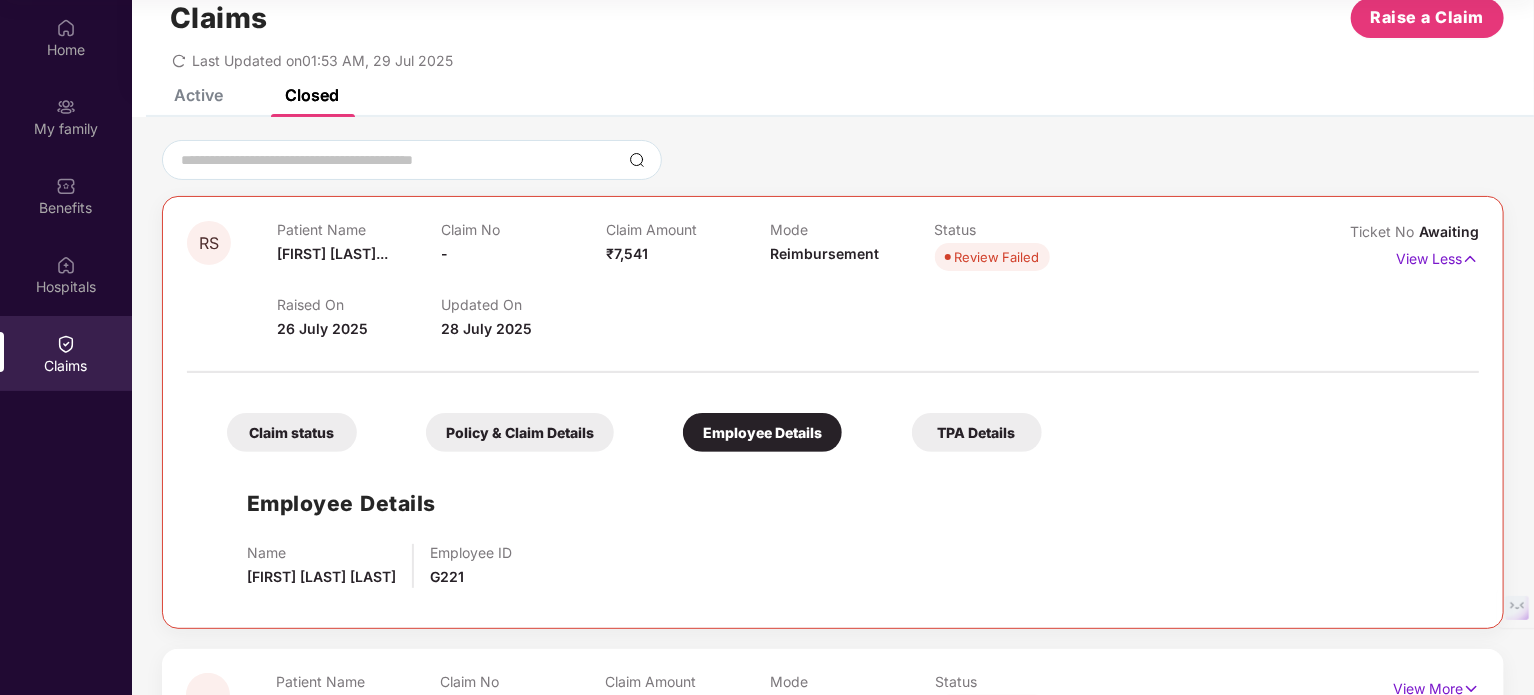 scroll, scrollTop: 125, scrollLeft: 0, axis: vertical 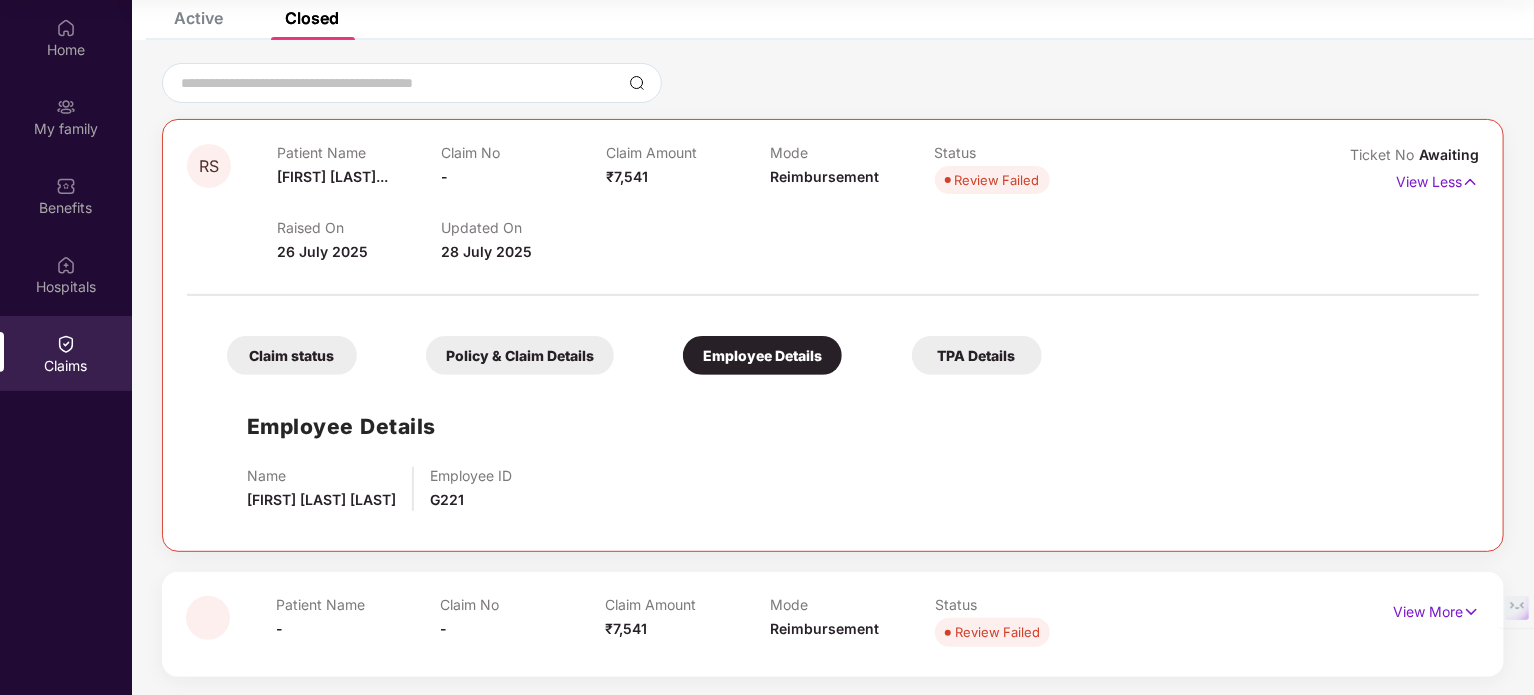 click on "TPA Details" at bounding box center (977, 355) 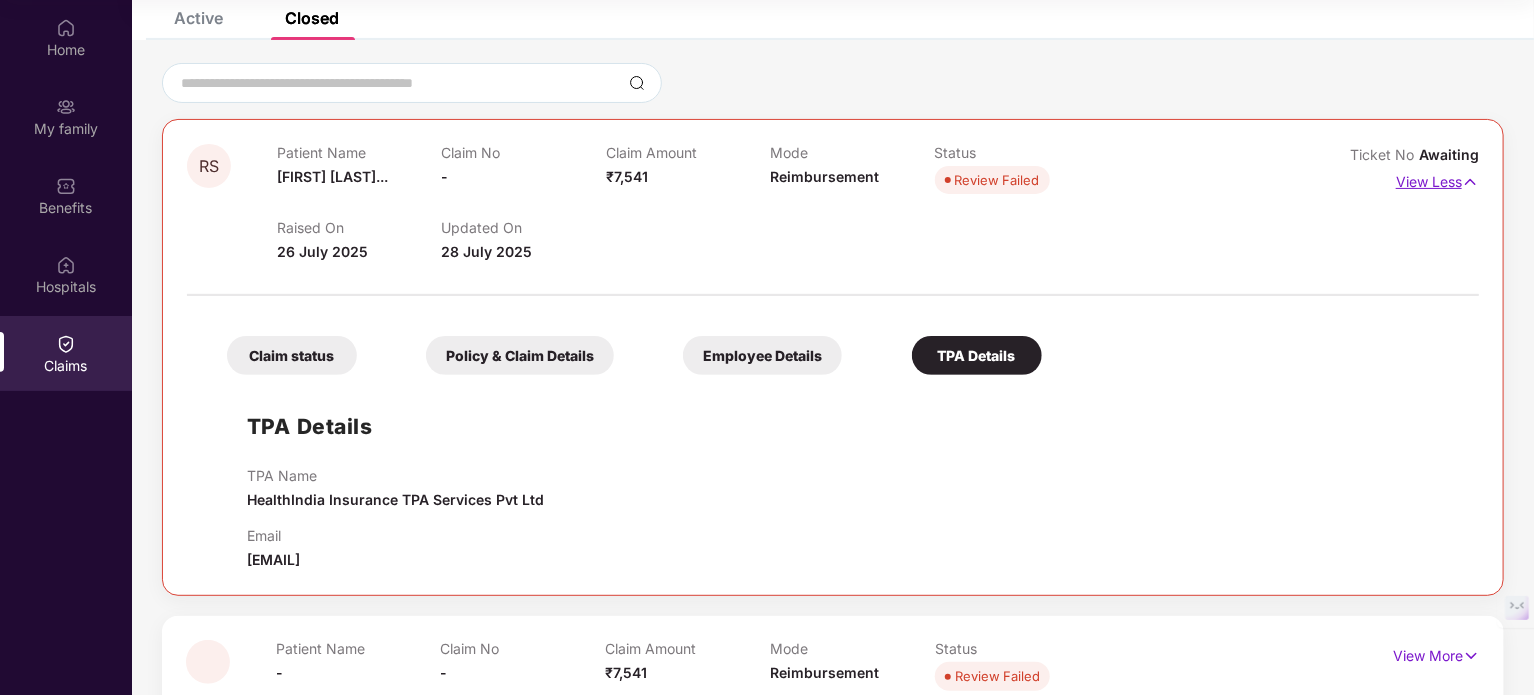 click on "View Less" at bounding box center [1437, 179] 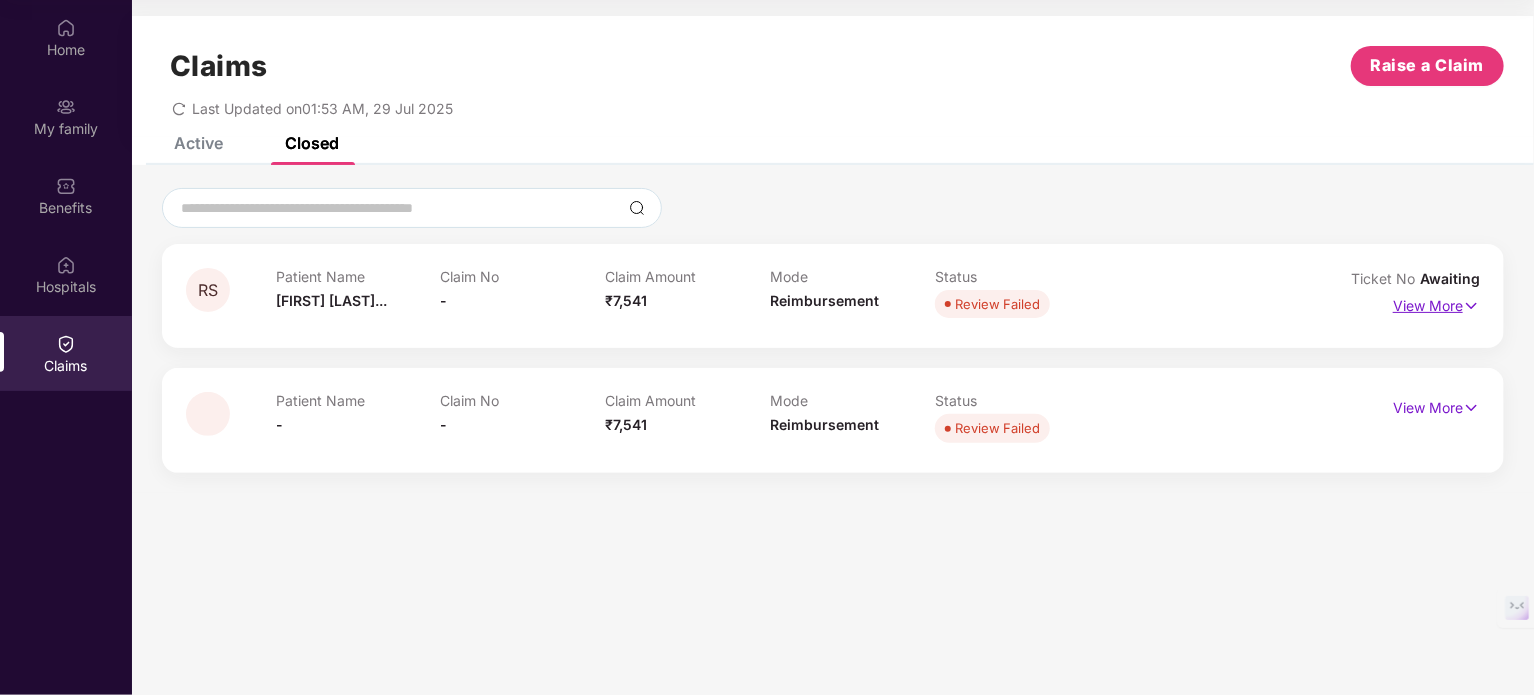 click at bounding box center [1471, 306] 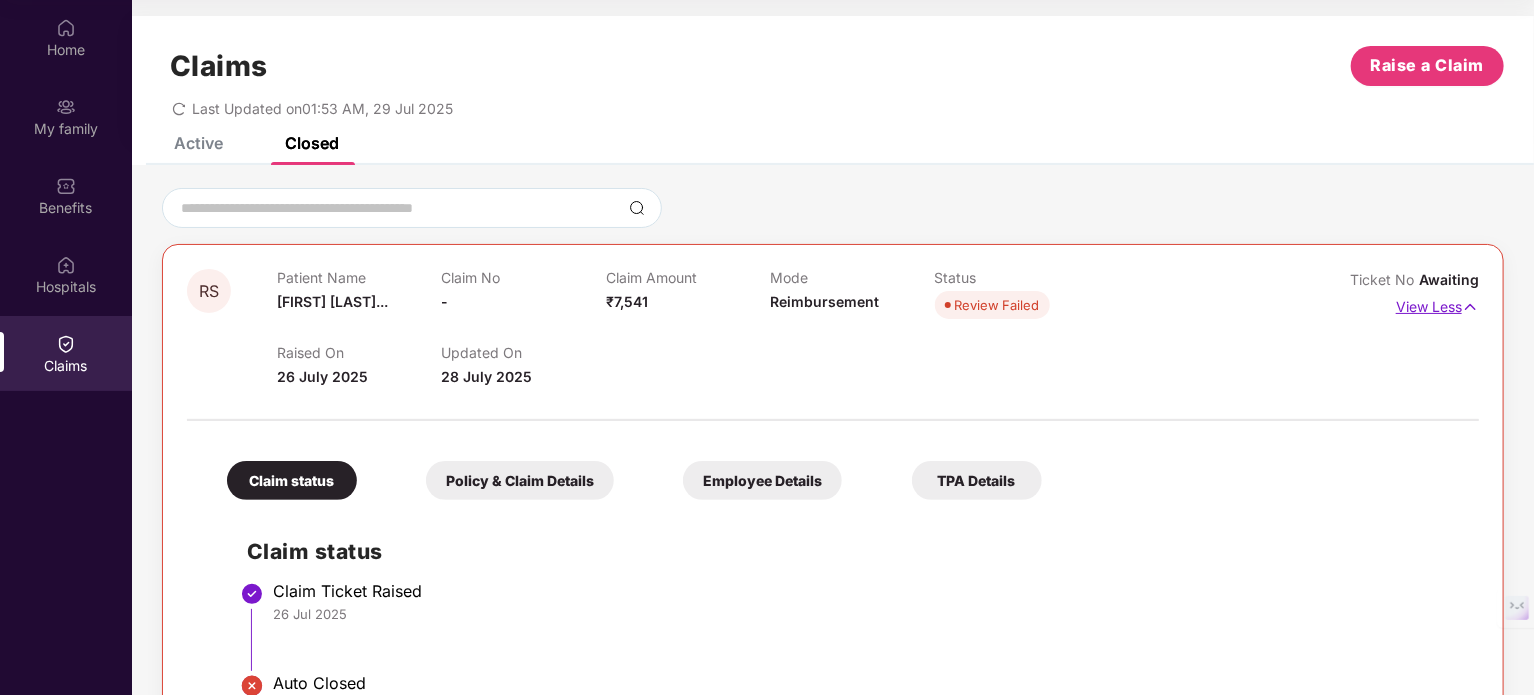 click on "View Less" at bounding box center [1437, 304] 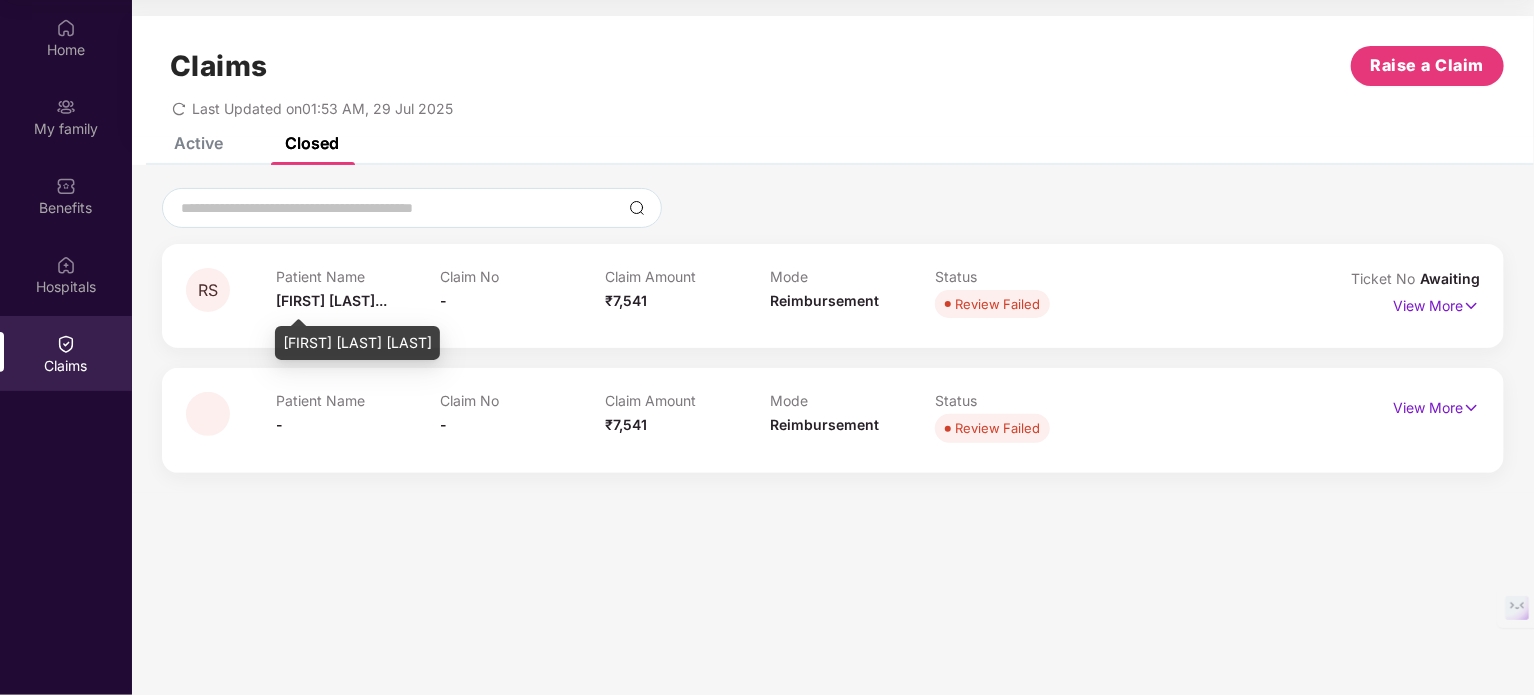 click on "[FIRST] [LAST]..." at bounding box center [331, 300] 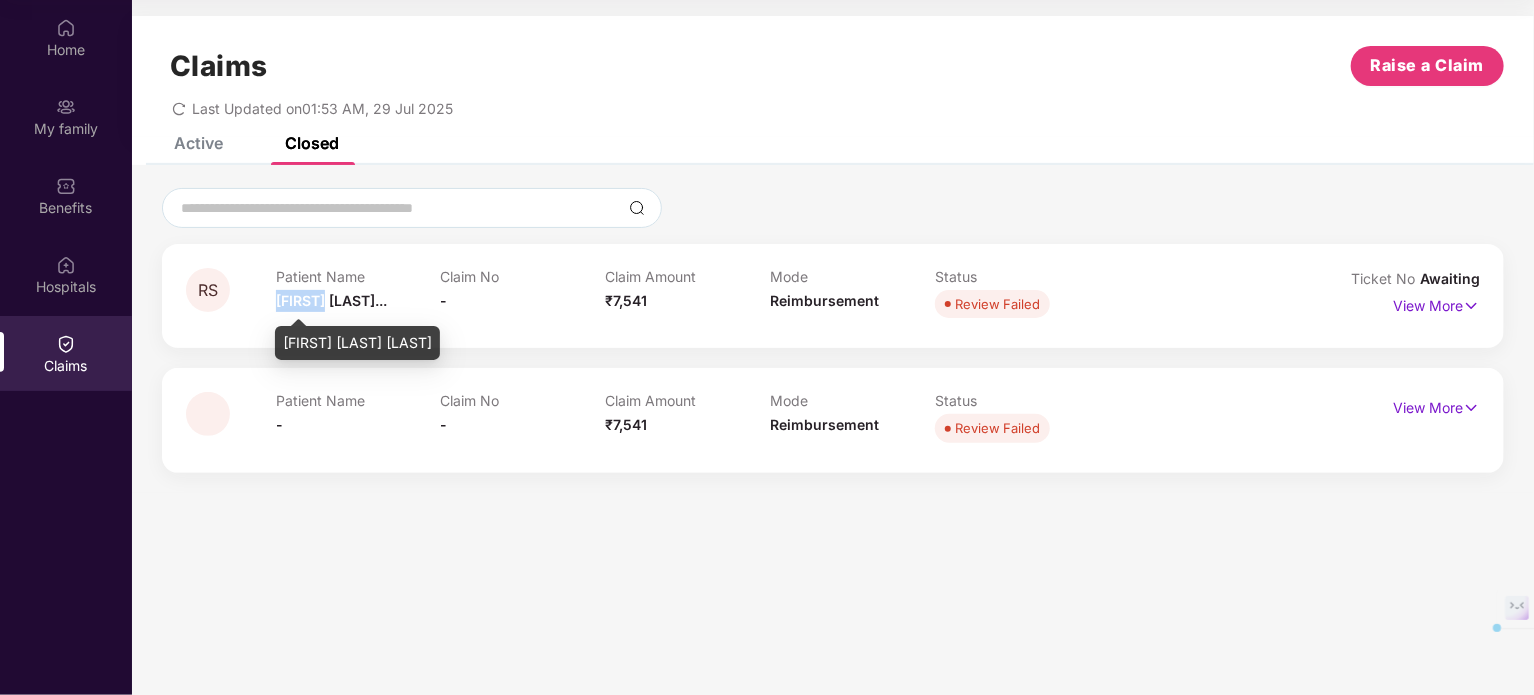 click on "[FIRST] [LAST]..." at bounding box center [331, 300] 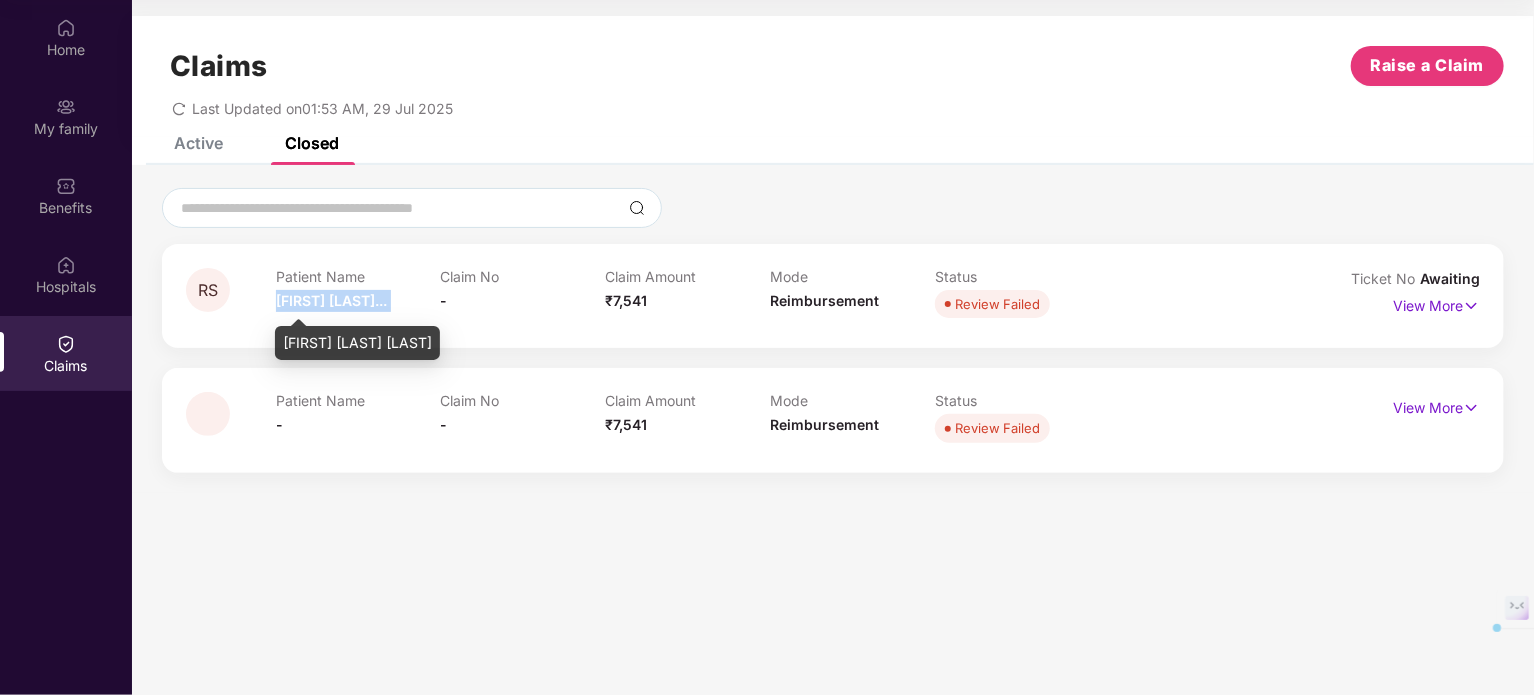click on "[FIRST] [LAST]..." at bounding box center (331, 300) 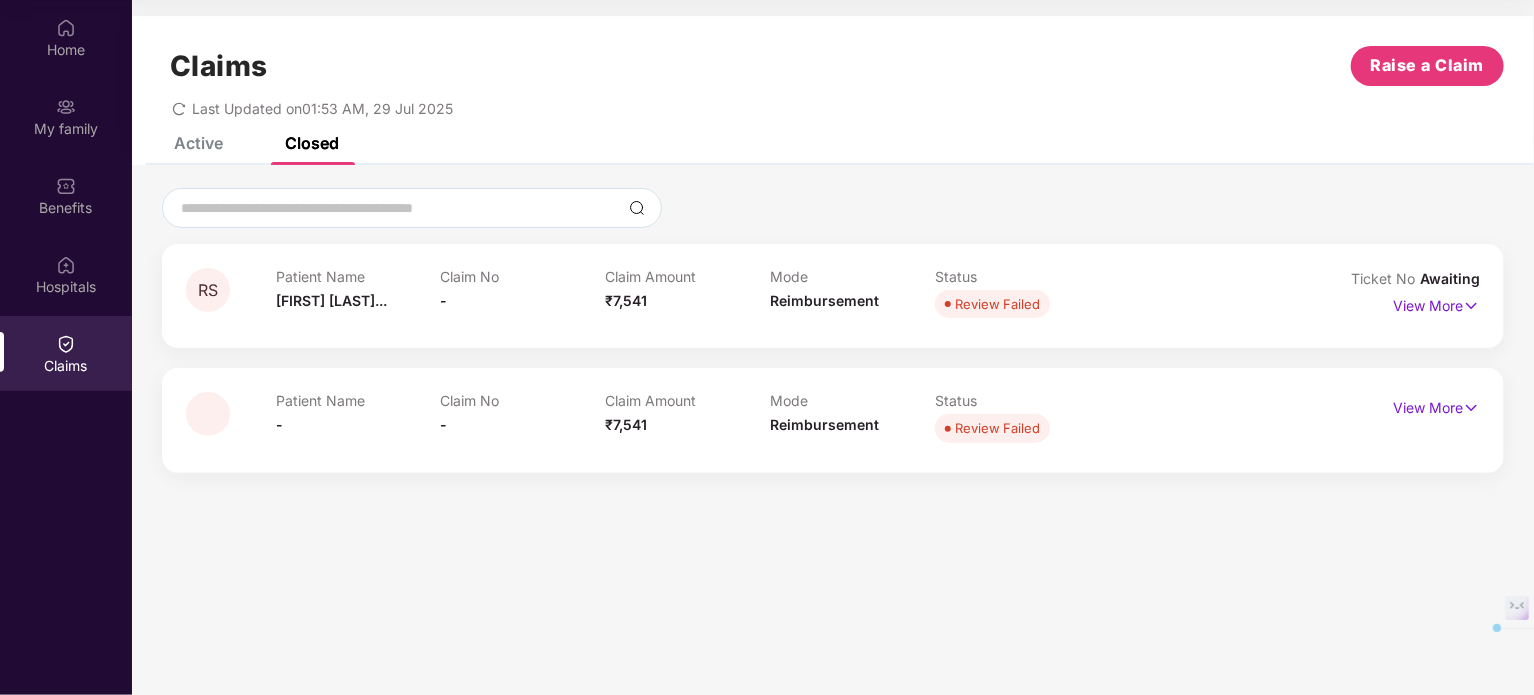 click on "RS" at bounding box center (208, 290) 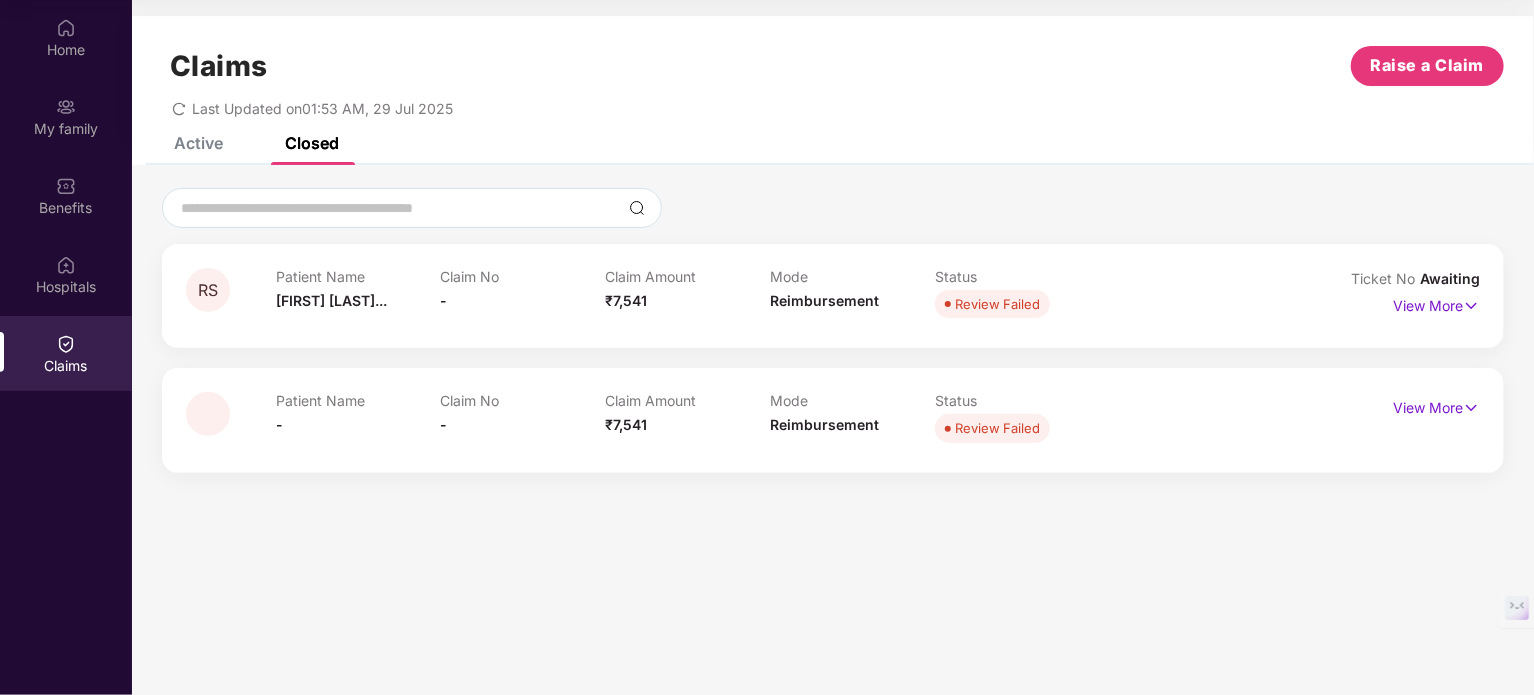 click on "Patient Name" at bounding box center [358, 276] 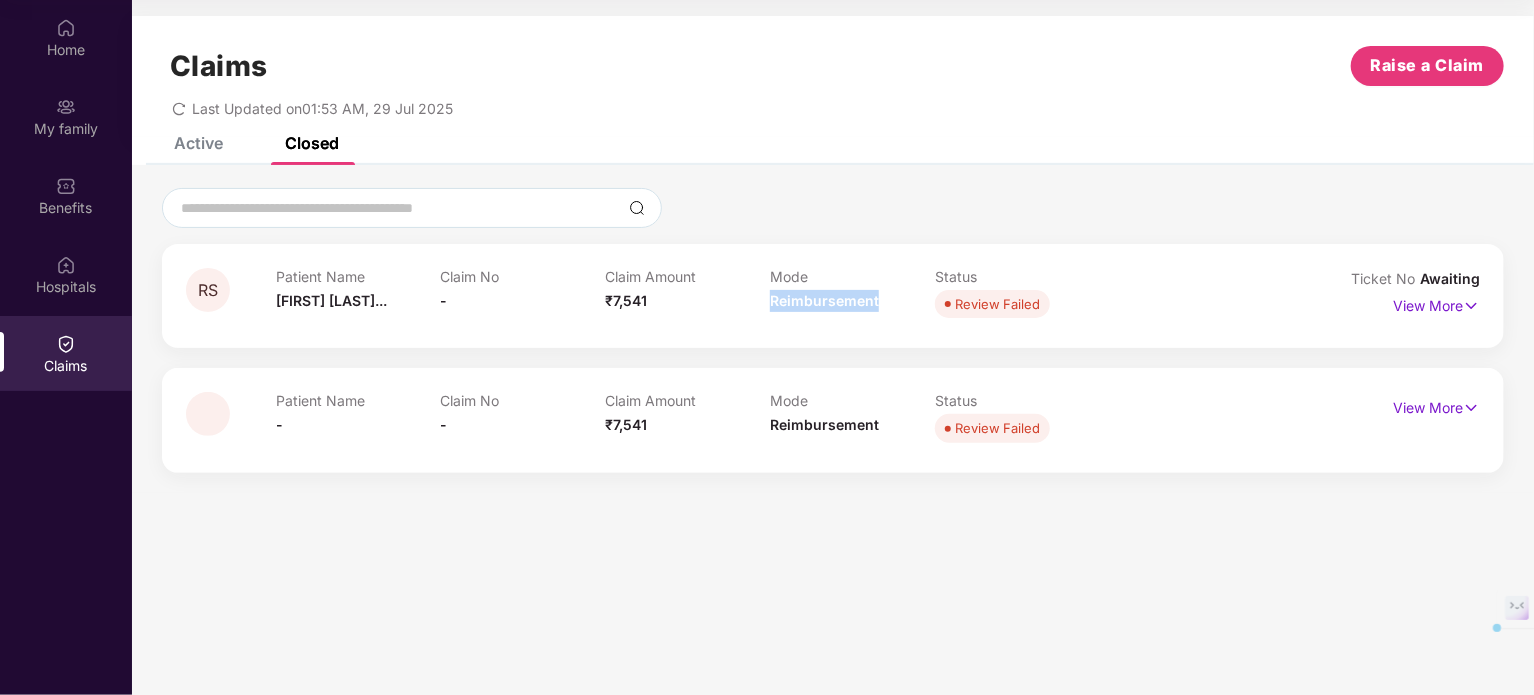 click on "Reimbursement" at bounding box center (824, 300) 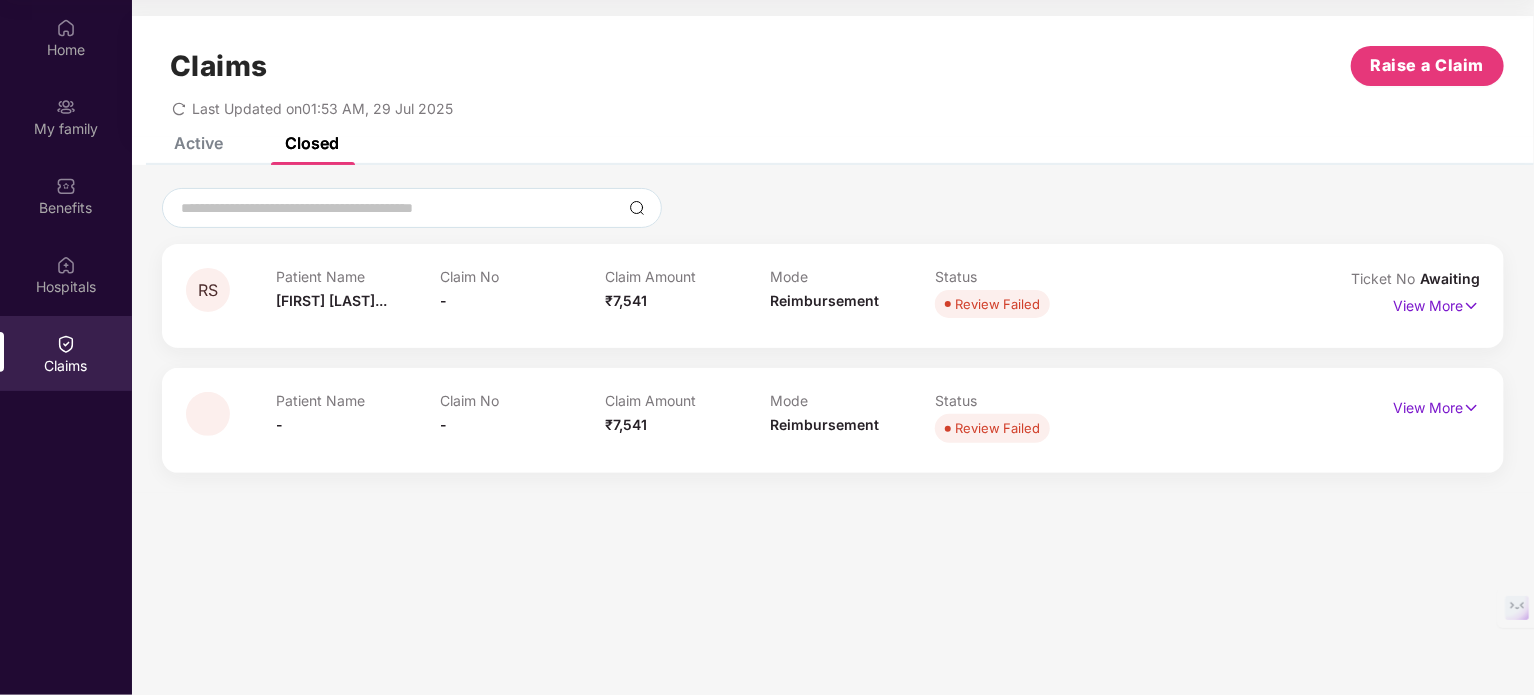 click on "Review Failed" at bounding box center [997, 304] 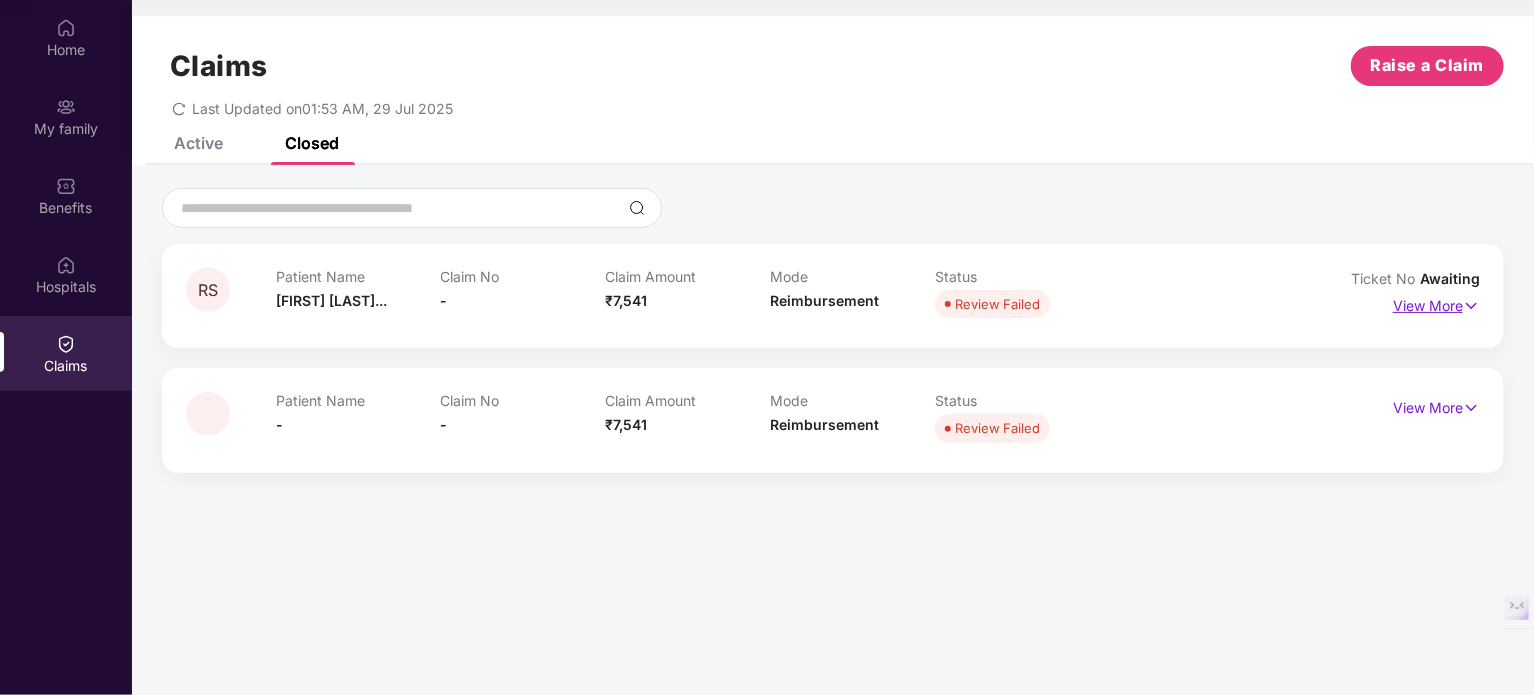 click on "View More" at bounding box center (1436, 303) 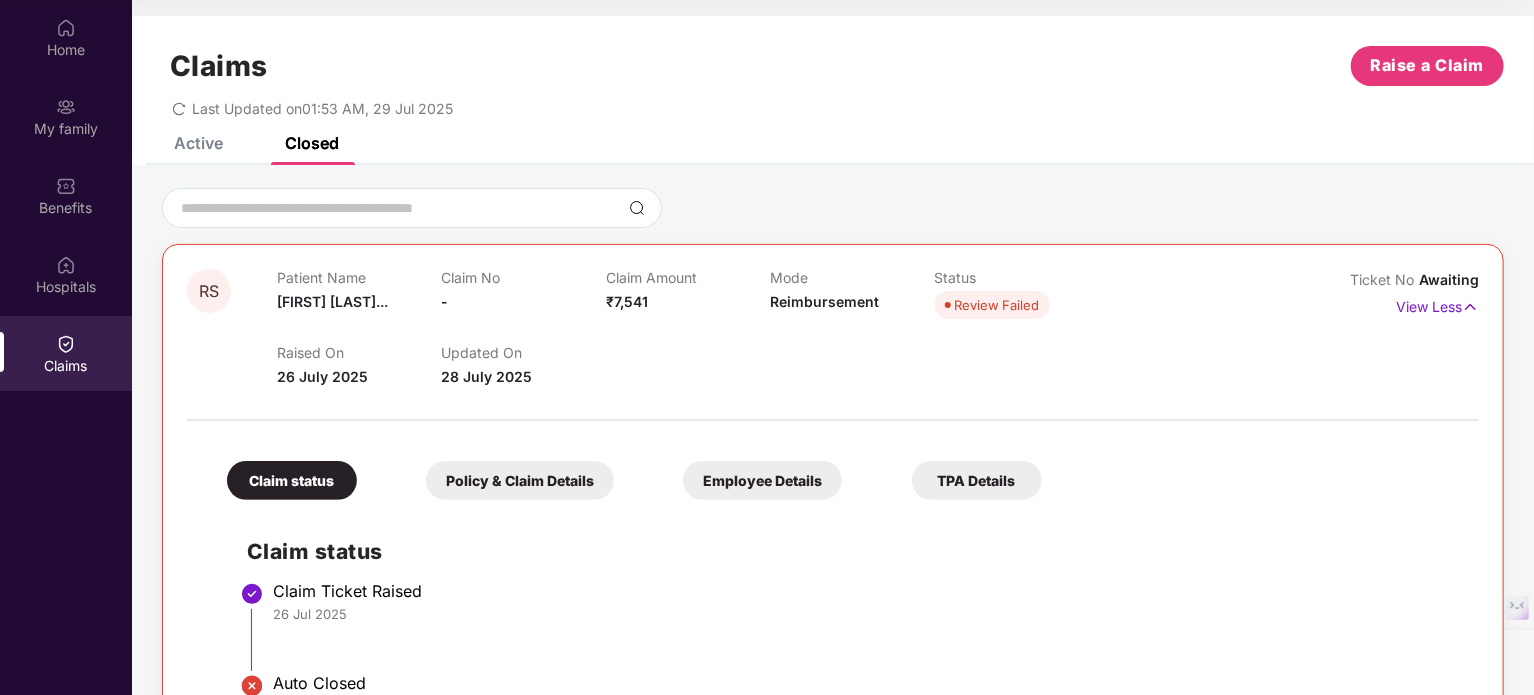 click on "Claim status" at bounding box center [292, 480] 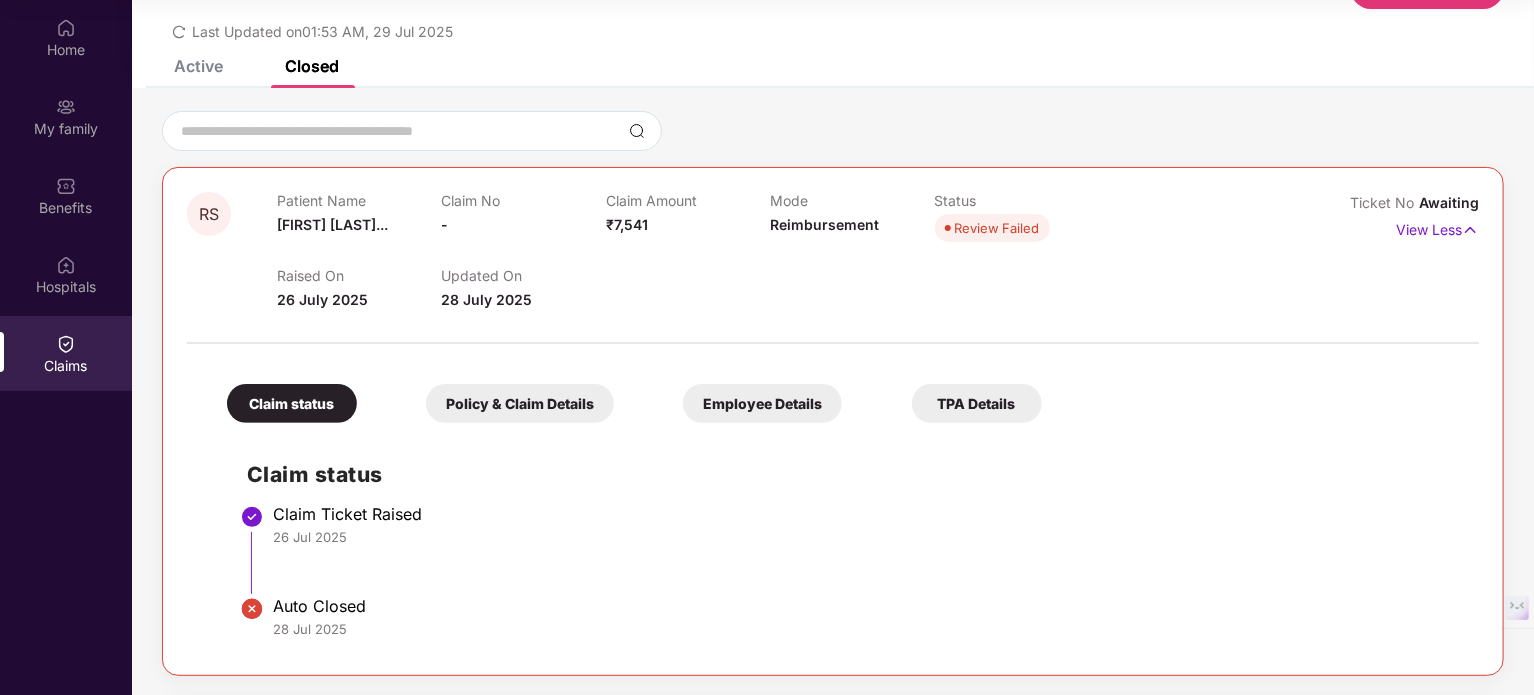 scroll, scrollTop: 200, scrollLeft: 0, axis: vertical 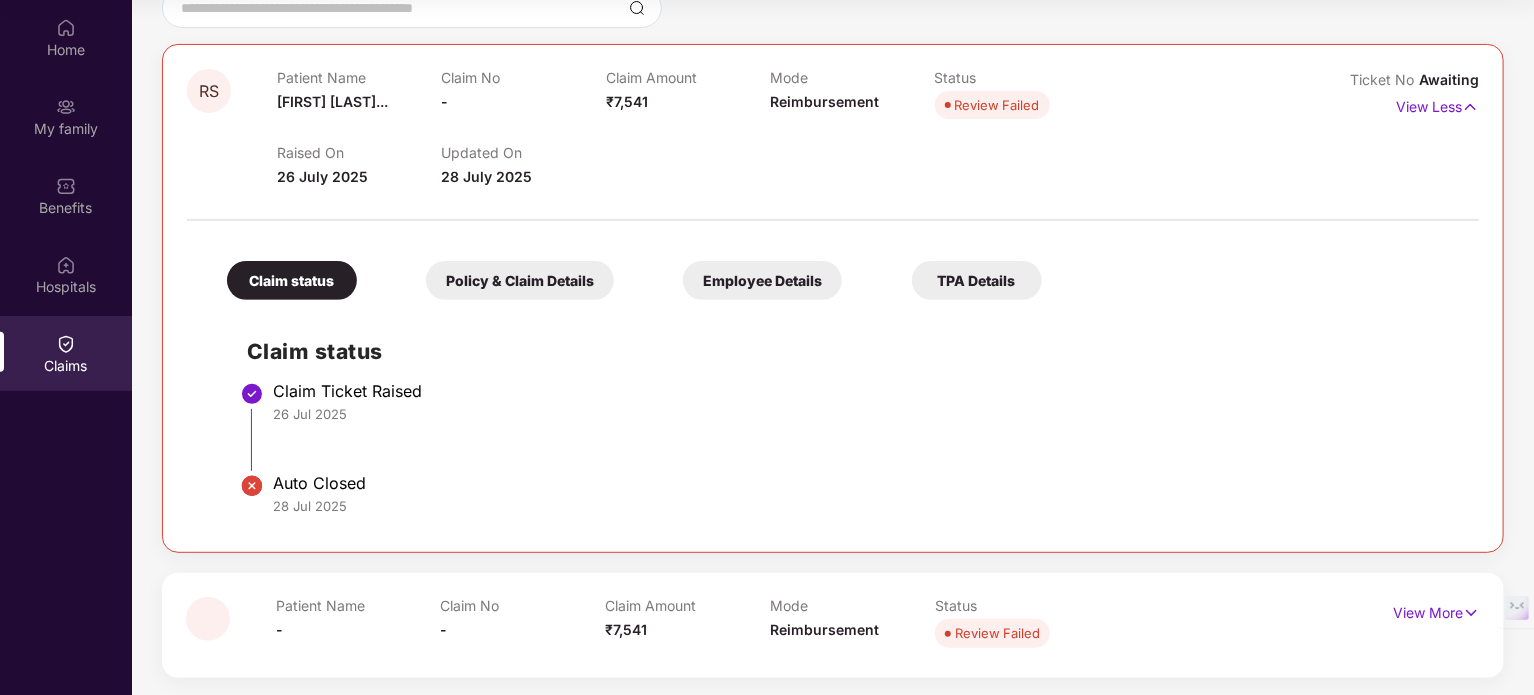 click at bounding box center [252, 486] 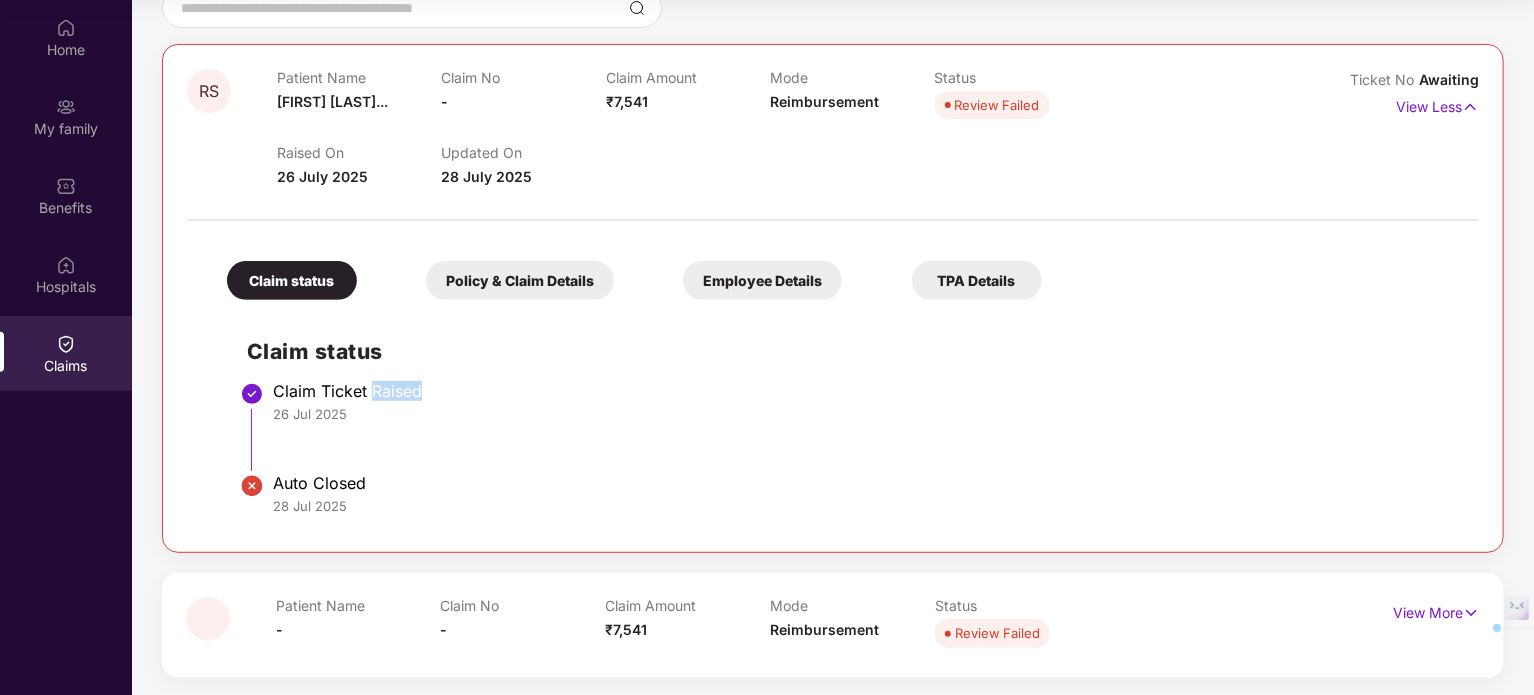click on "Claim Ticket Raised" at bounding box center [866, 391] 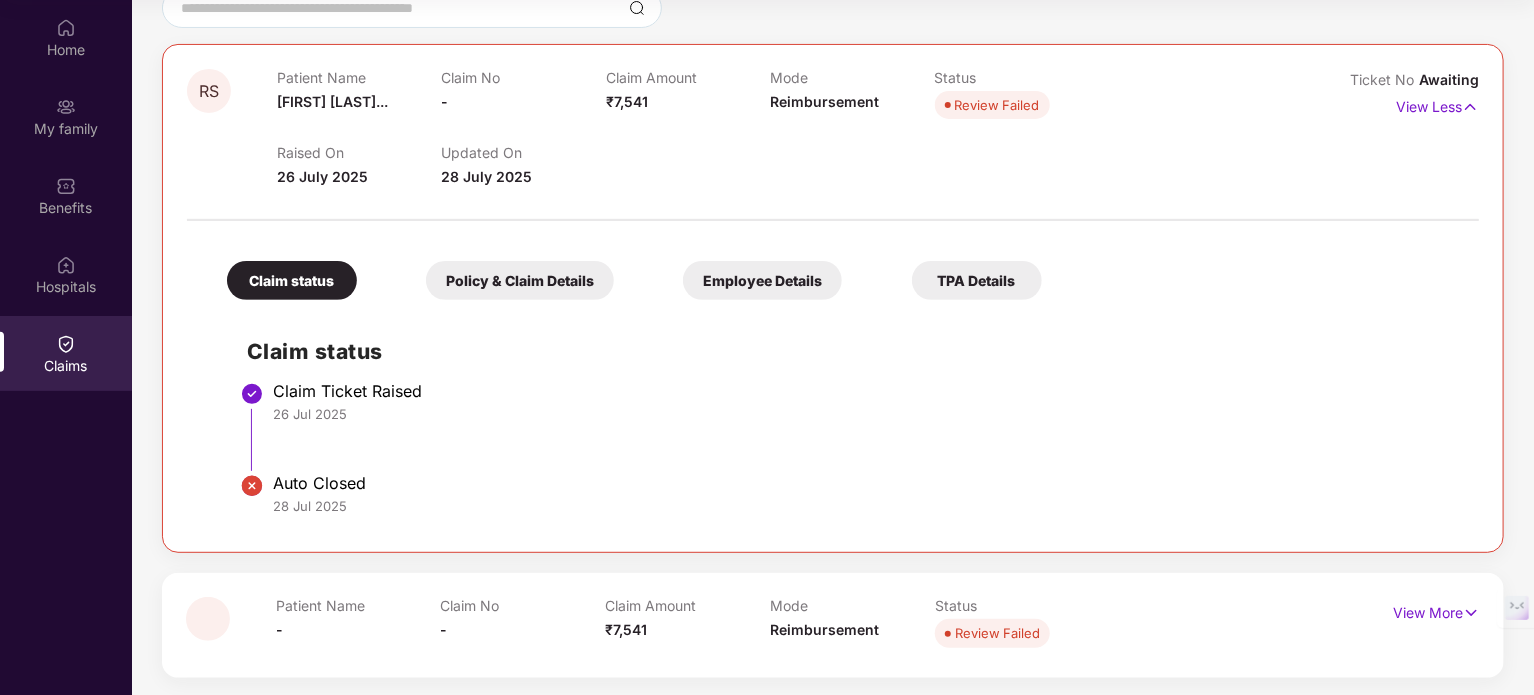 click on "Auto Closed" at bounding box center (866, 483) 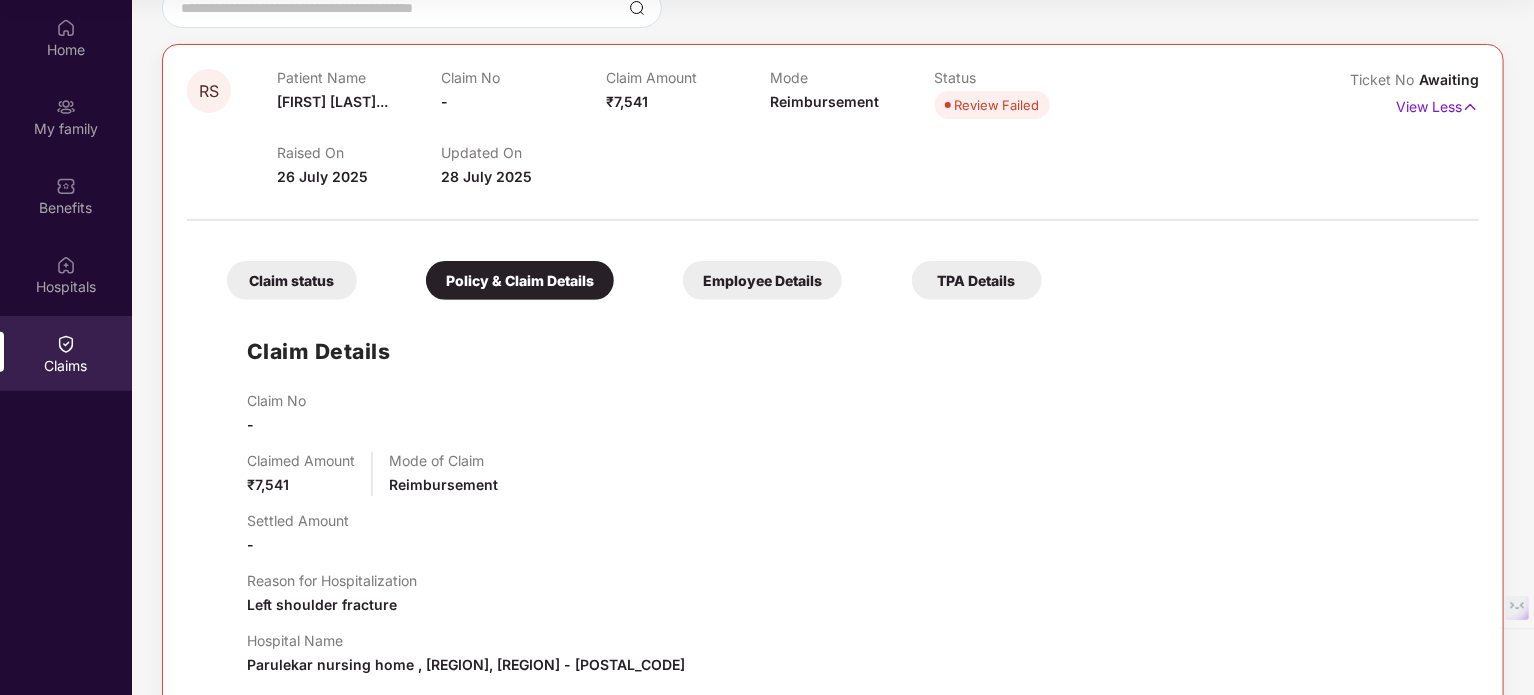 click on "Employee Details" at bounding box center [762, 280] 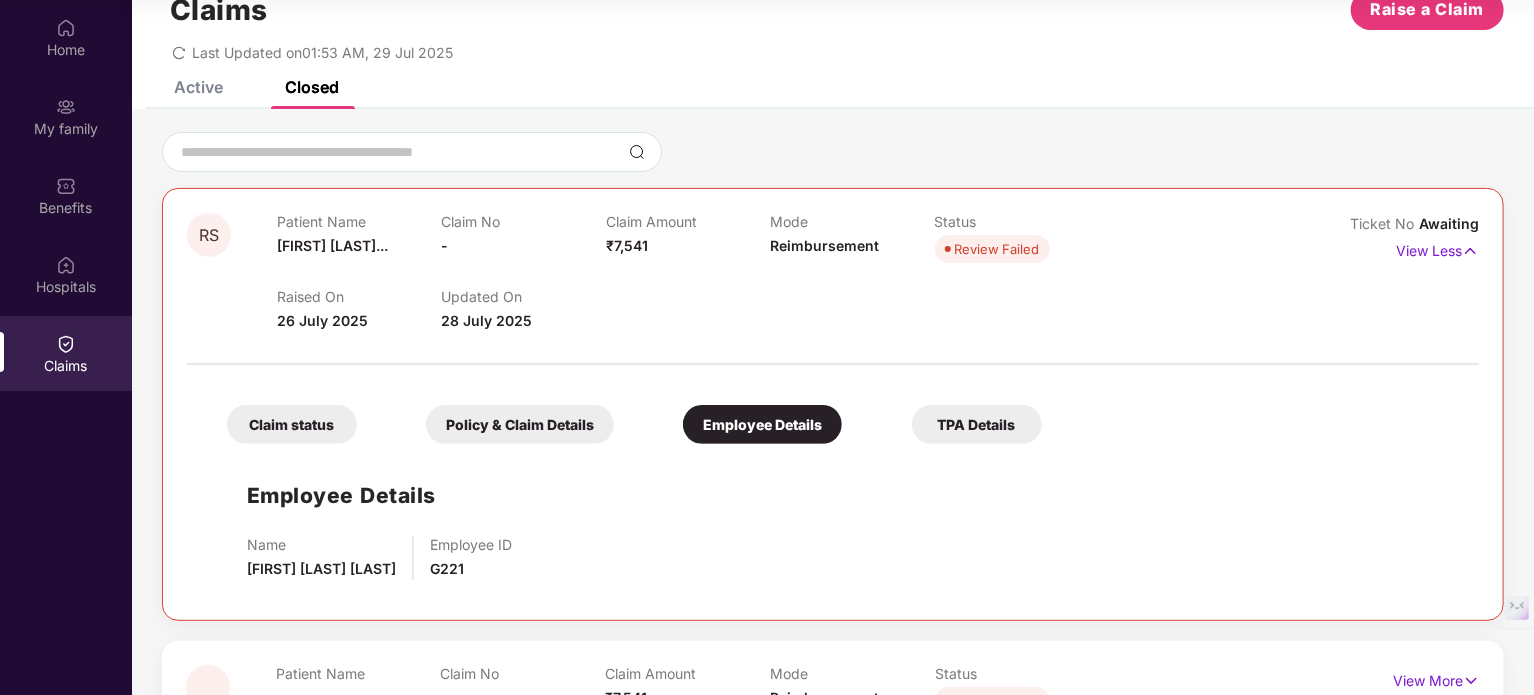 scroll, scrollTop: 0, scrollLeft: 0, axis: both 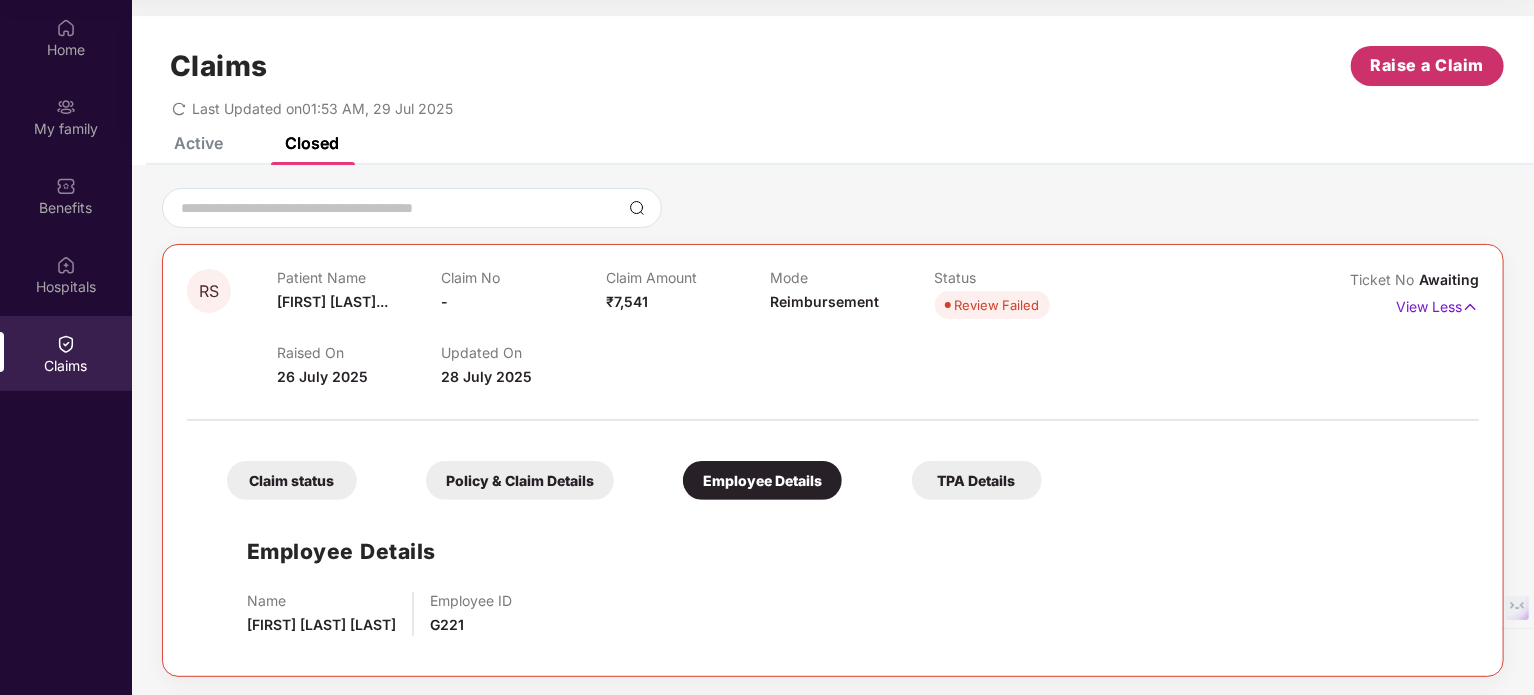 click on "Raise a Claim" at bounding box center [1428, 65] 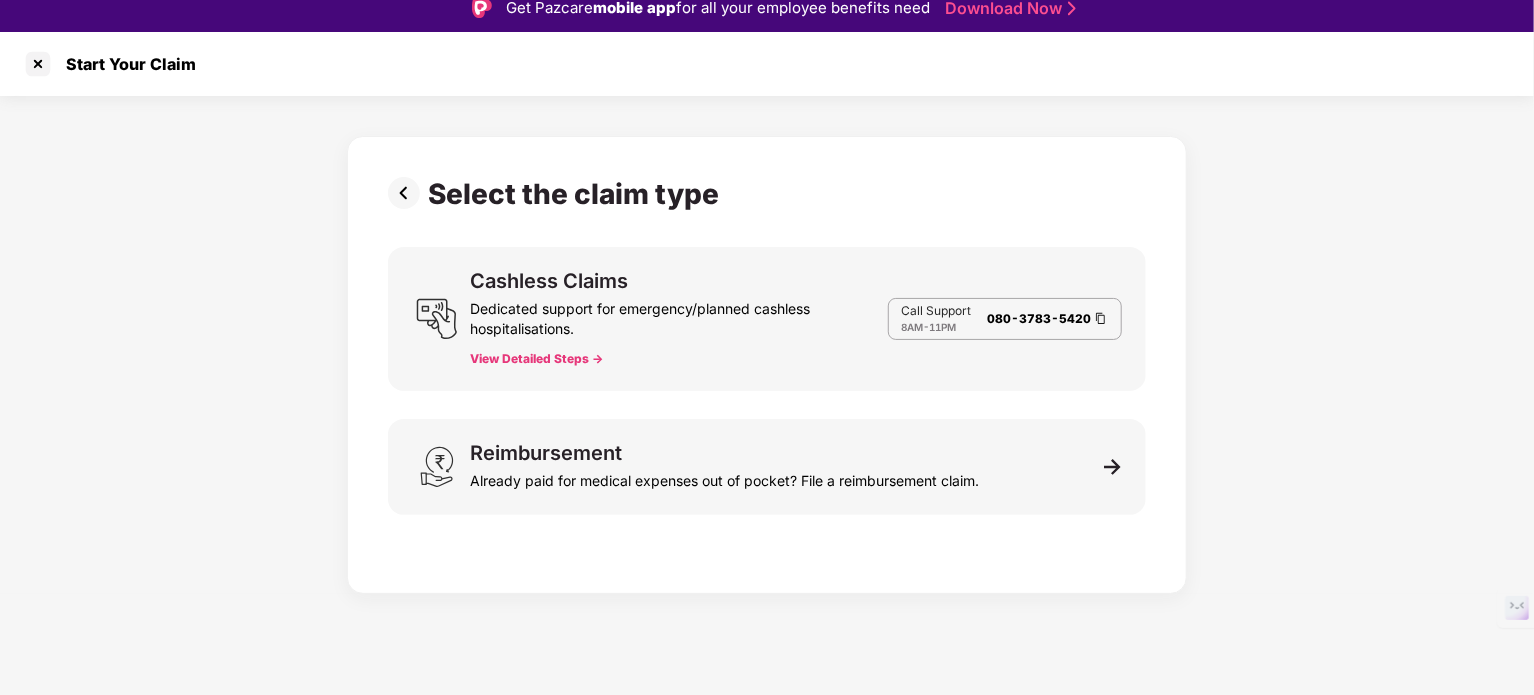 scroll, scrollTop: 0, scrollLeft: 0, axis: both 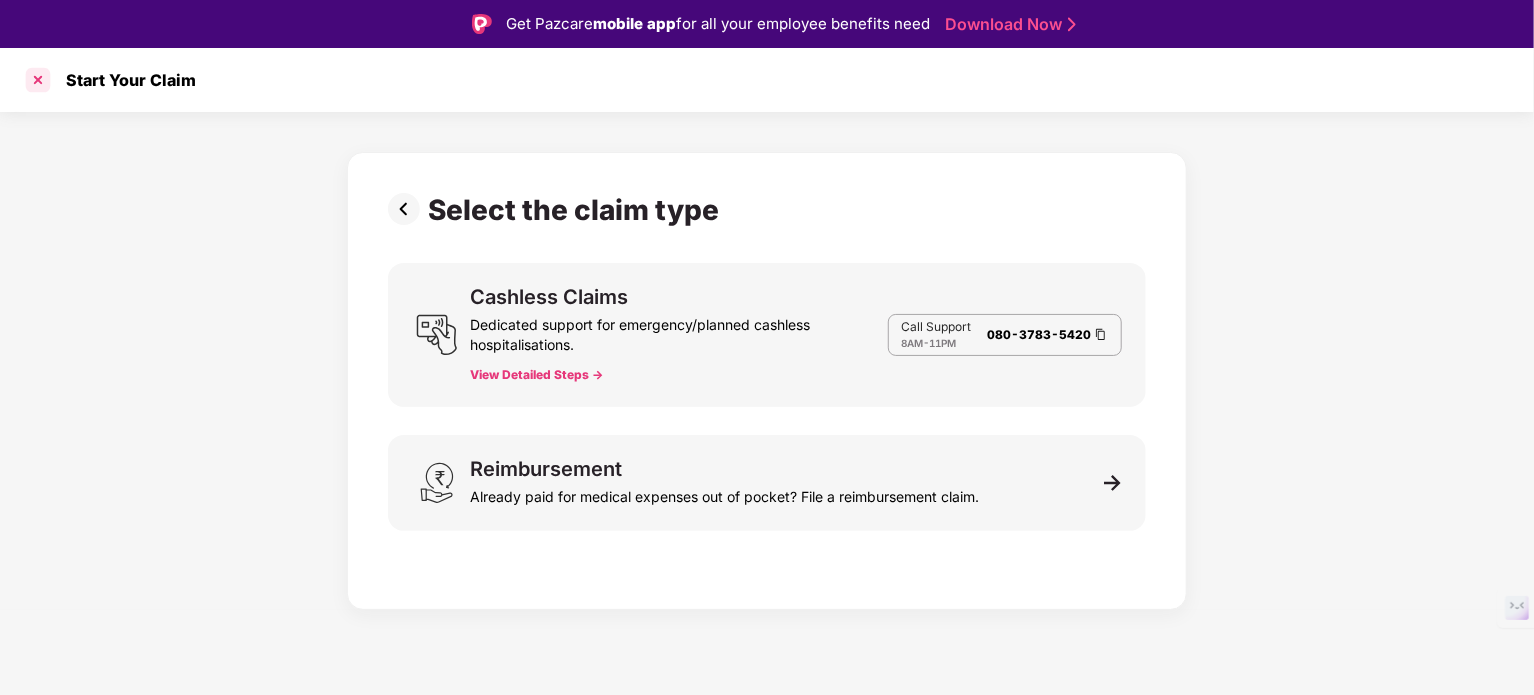 click at bounding box center [38, 80] 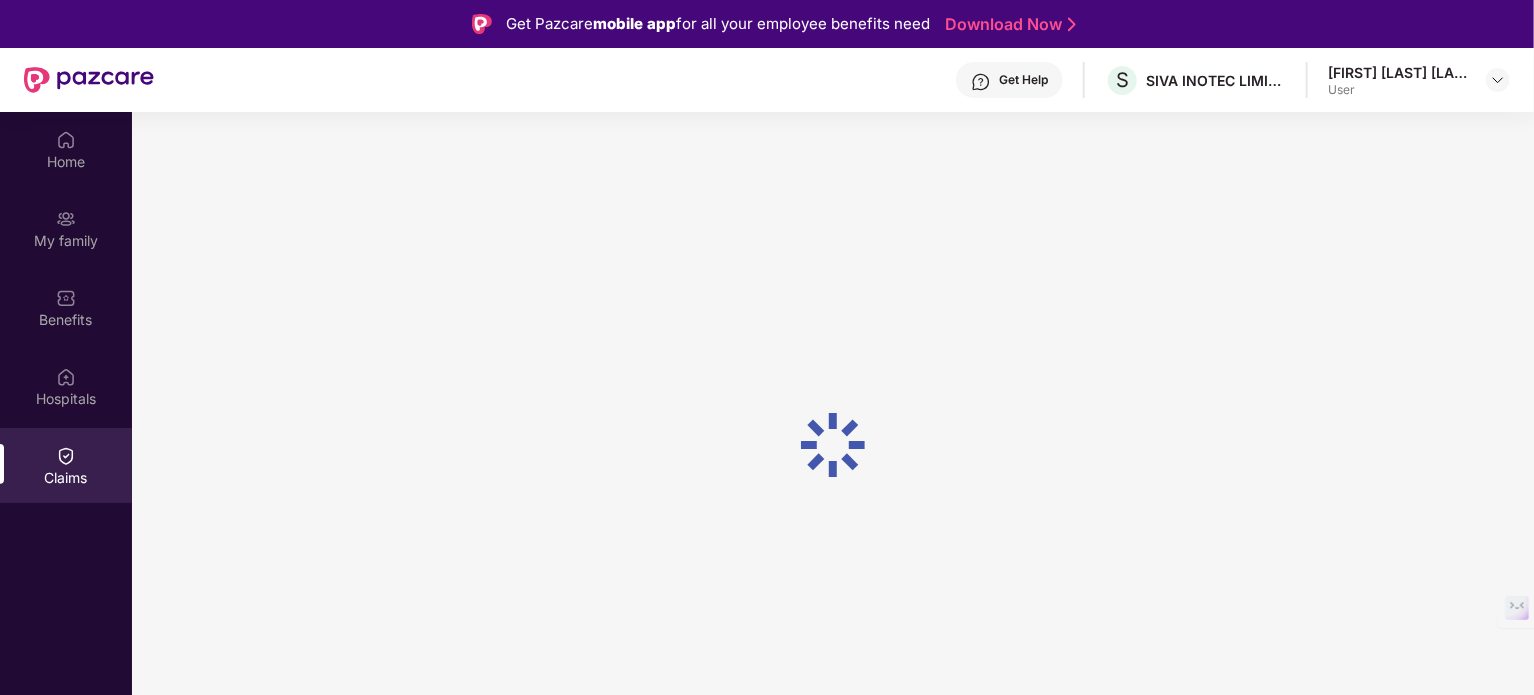 scroll, scrollTop: 112, scrollLeft: 0, axis: vertical 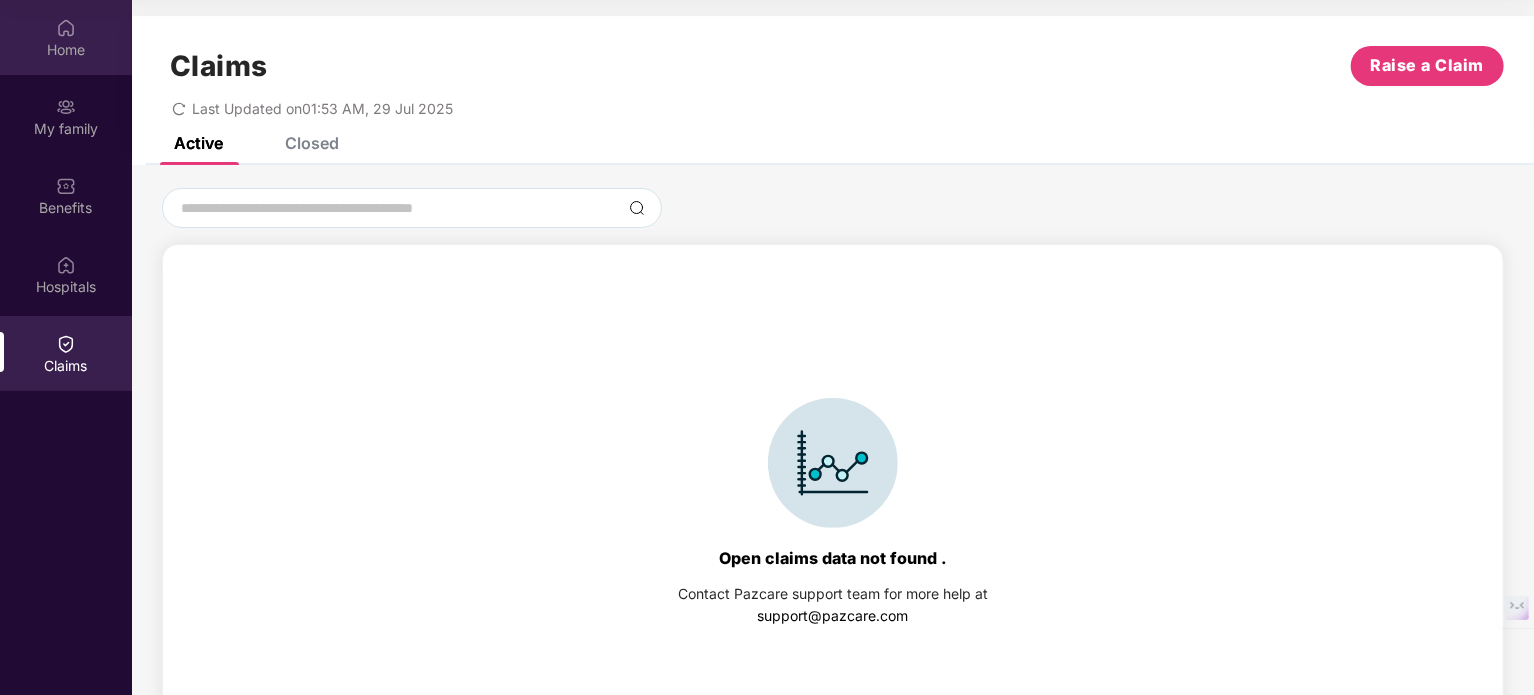 click on "Home" at bounding box center [66, 50] 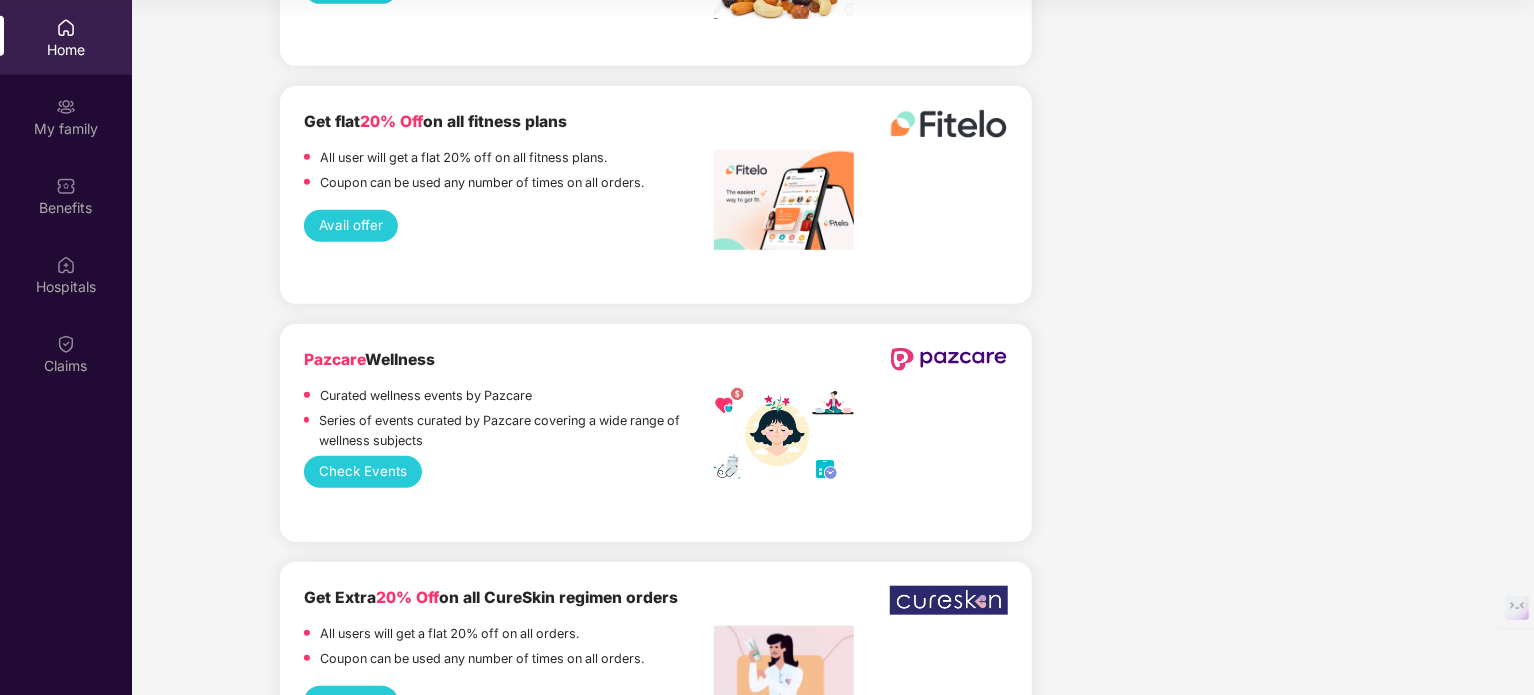 scroll, scrollTop: 4623, scrollLeft: 0, axis: vertical 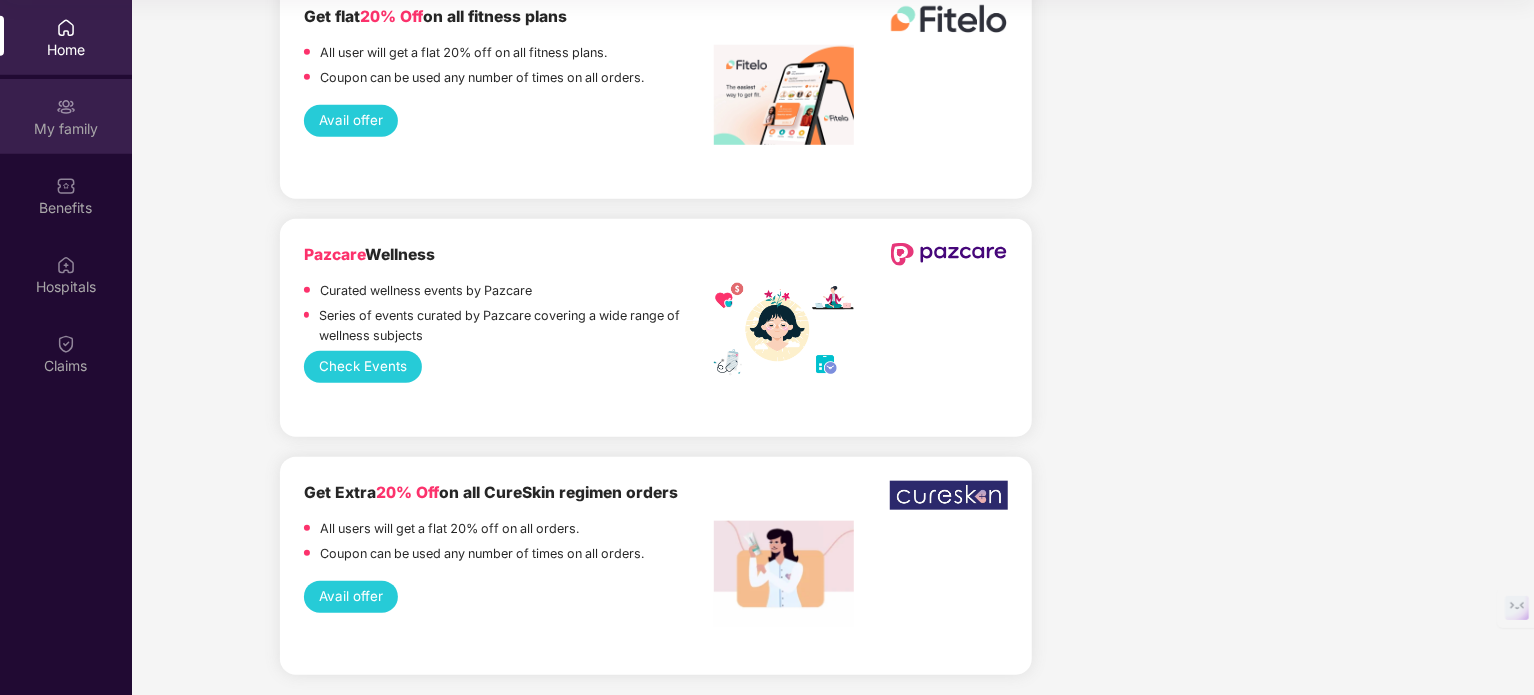 click on "My family" at bounding box center [66, 128] 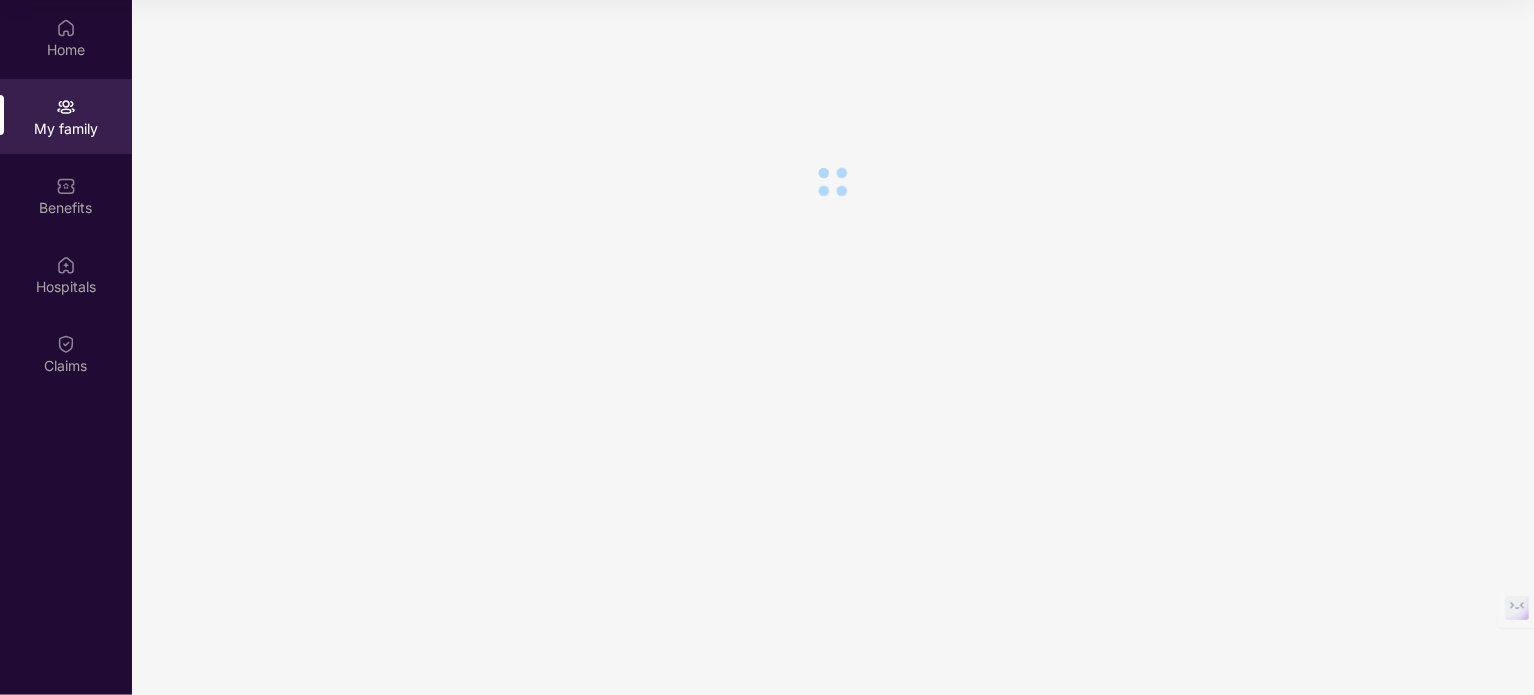 scroll, scrollTop: 0, scrollLeft: 0, axis: both 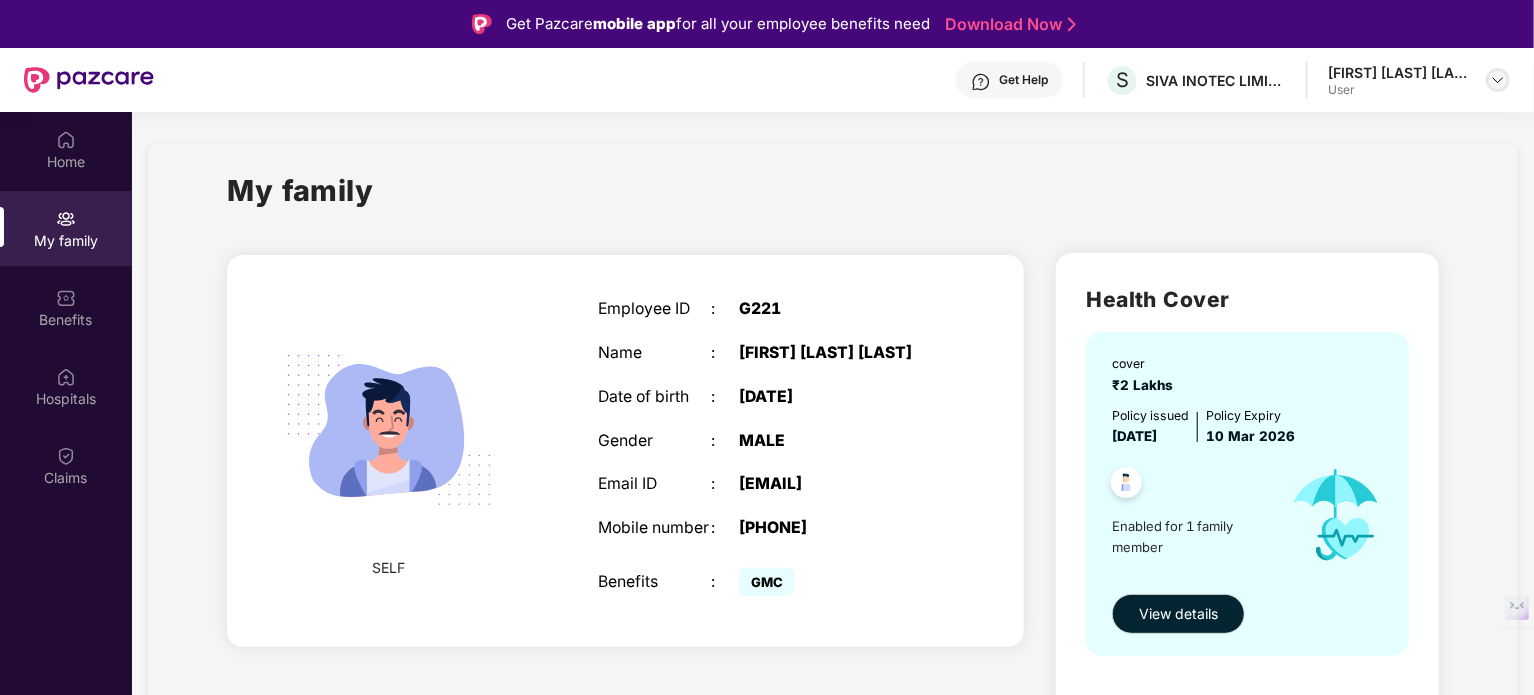 click at bounding box center (1498, 80) 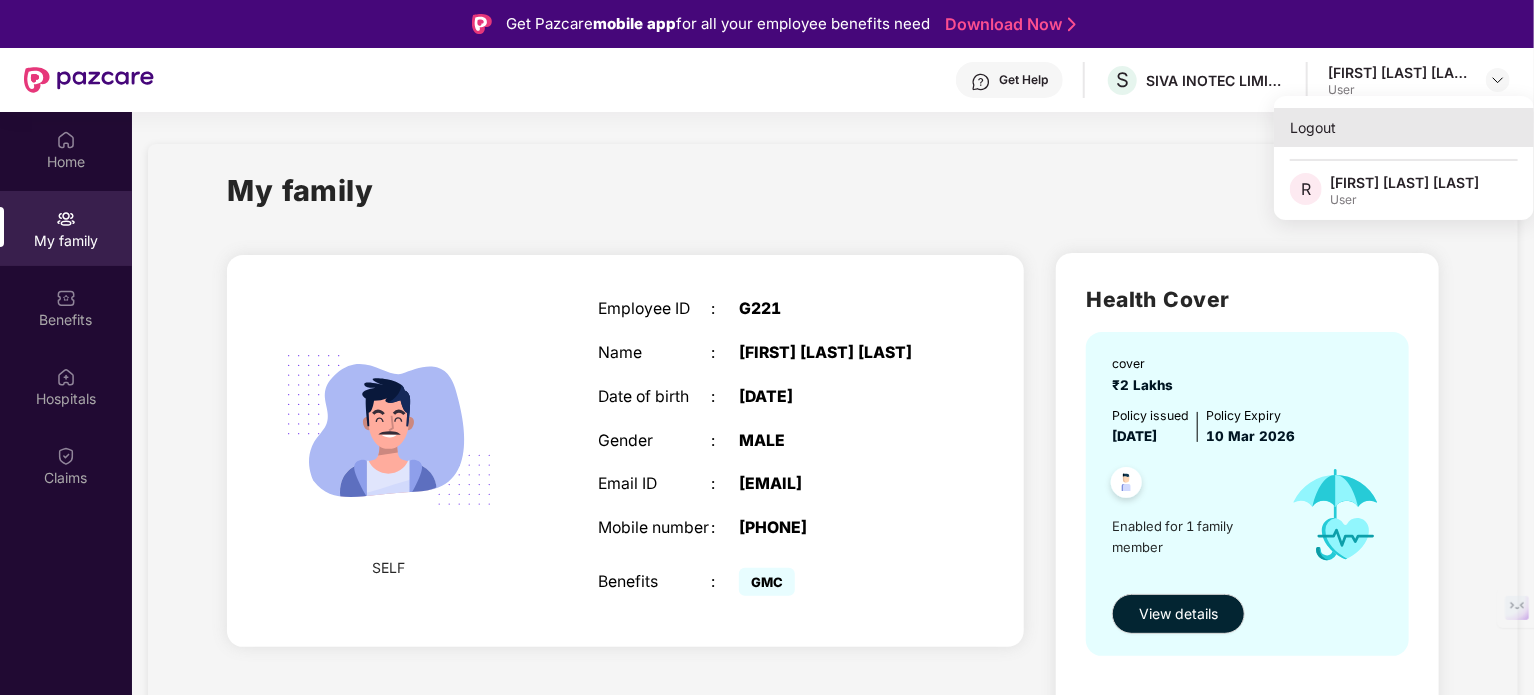 click on "Logout" at bounding box center [1404, 127] 